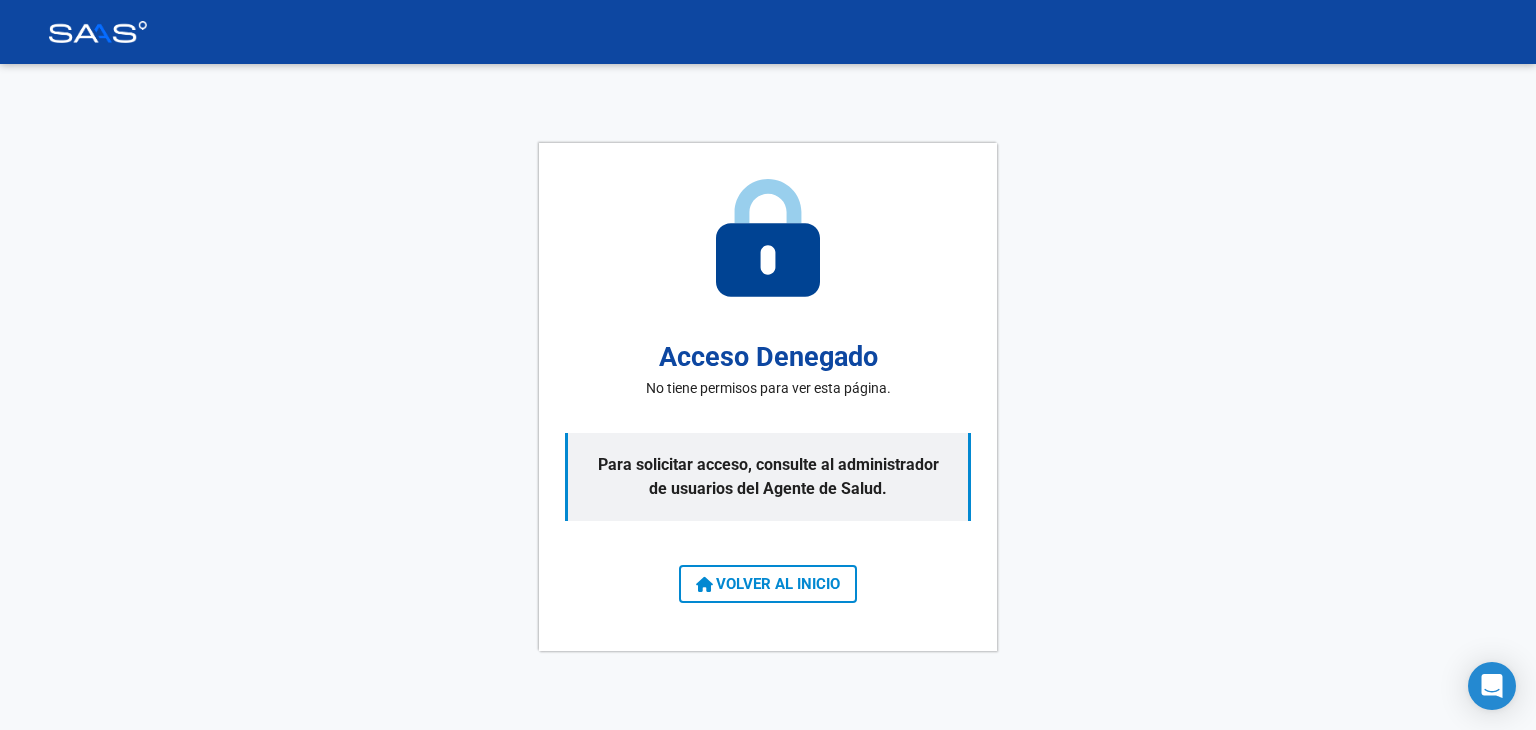 scroll, scrollTop: 0, scrollLeft: 0, axis: both 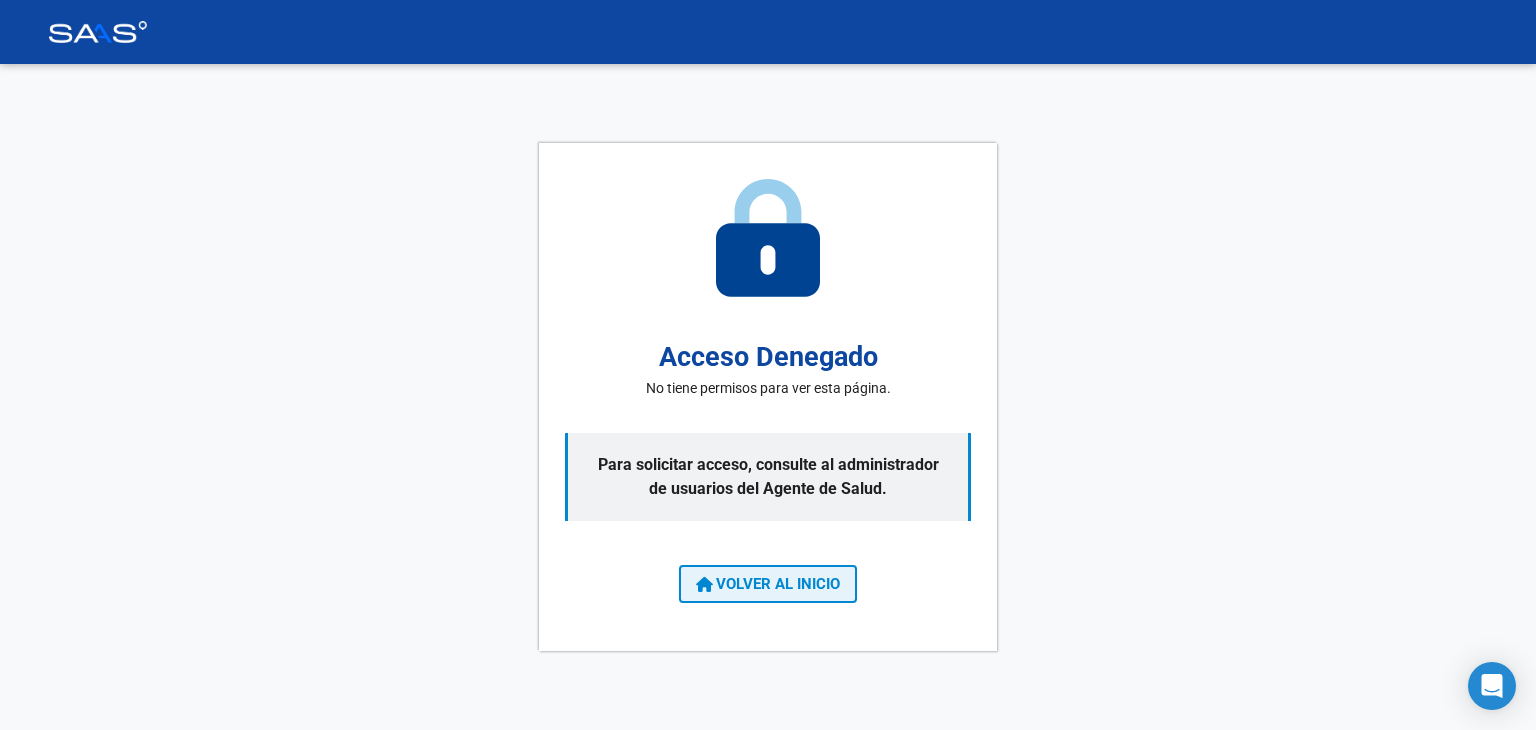 click on "VOLVER AL INICIO" 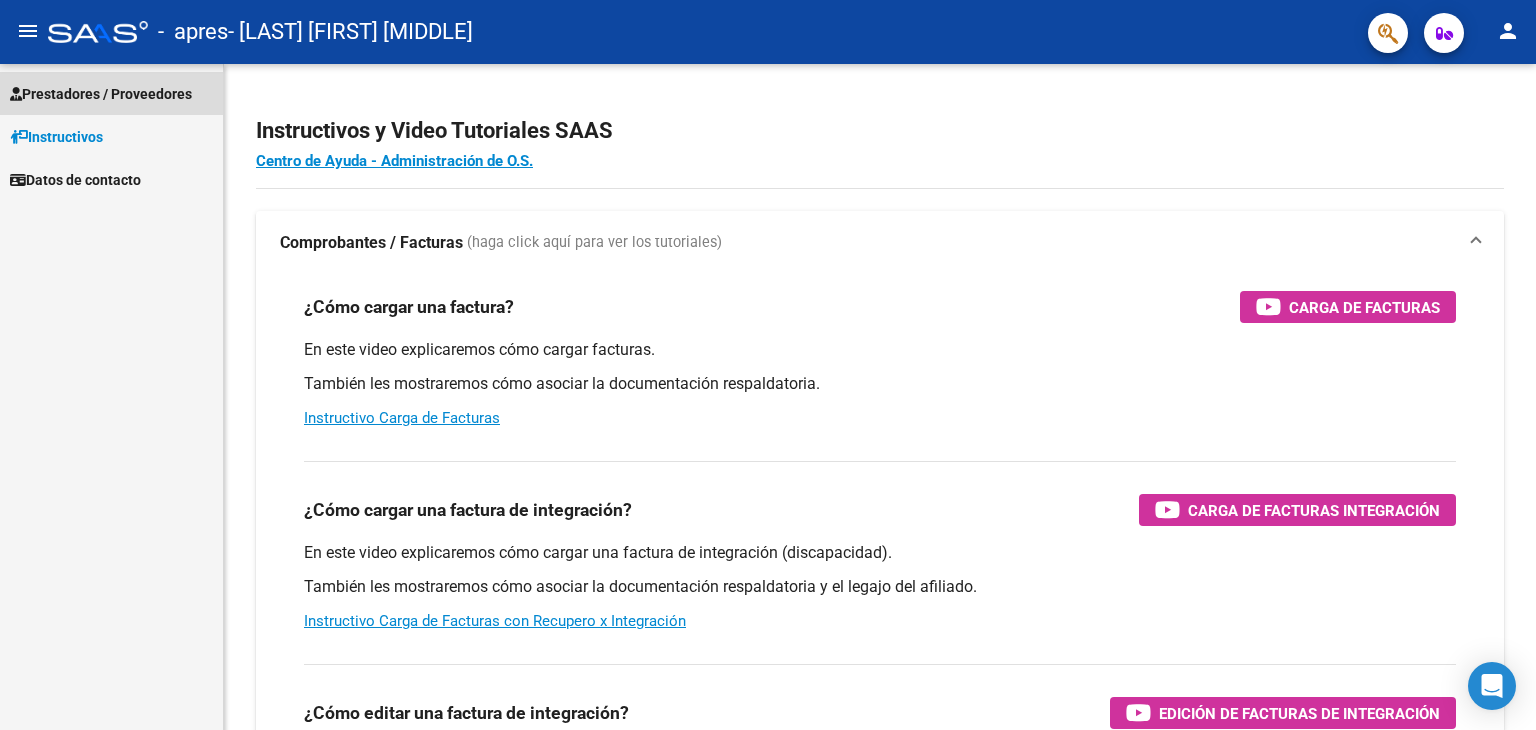 click on "Prestadores / Proveedores" at bounding box center (101, 94) 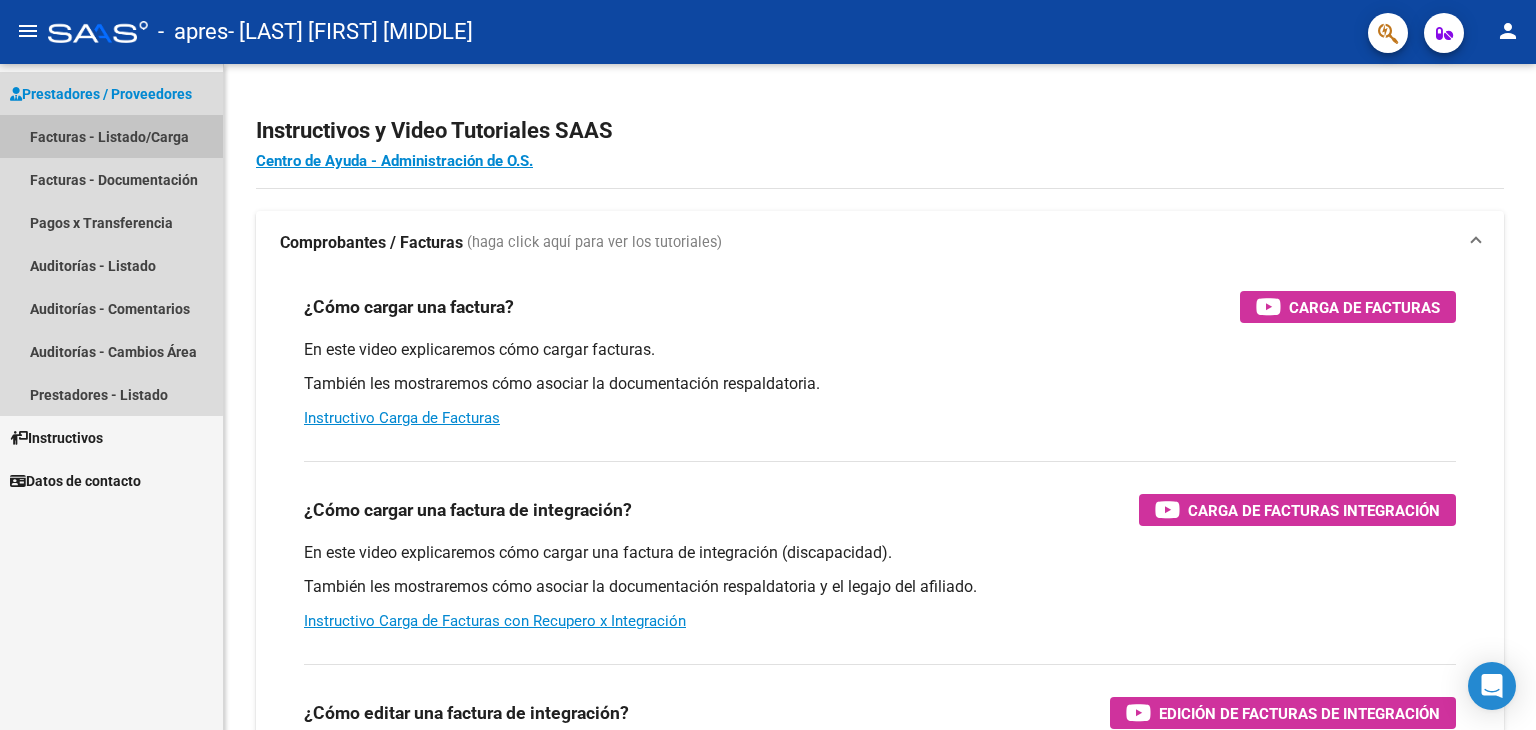 click on "Facturas - Listado/Carga" at bounding box center [111, 136] 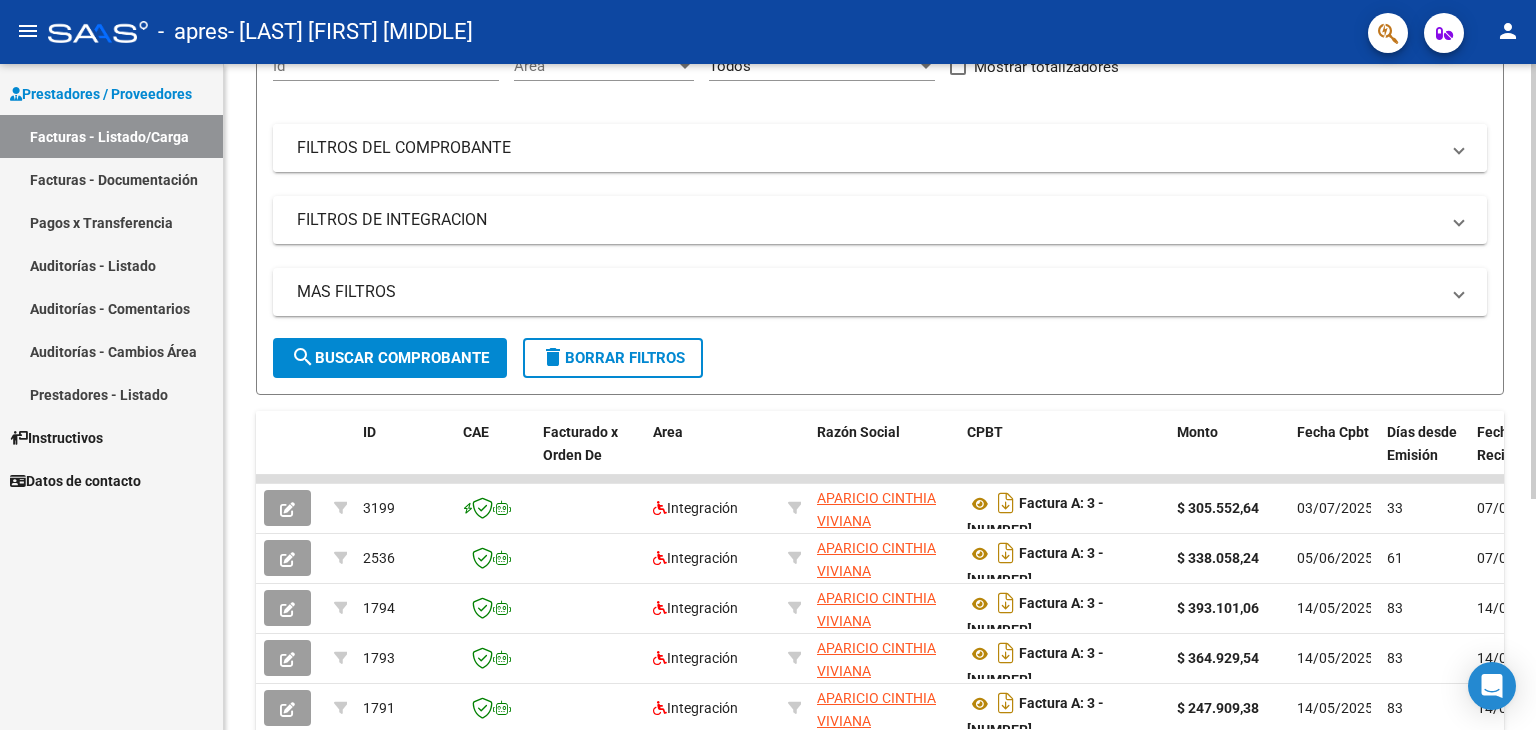 scroll, scrollTop: 300, scrollLeft: 0, axis: vertical 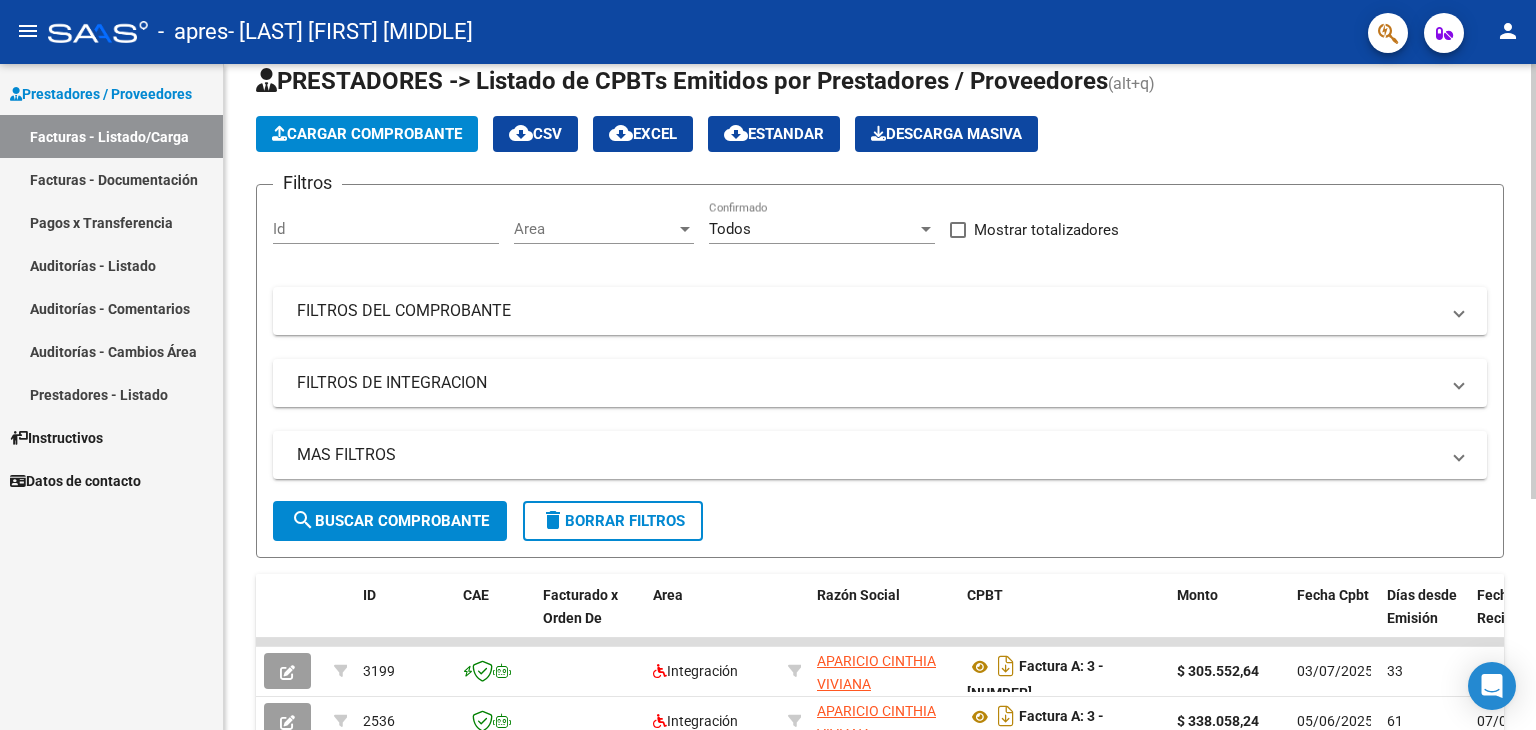click on "Cargar Comprobante" 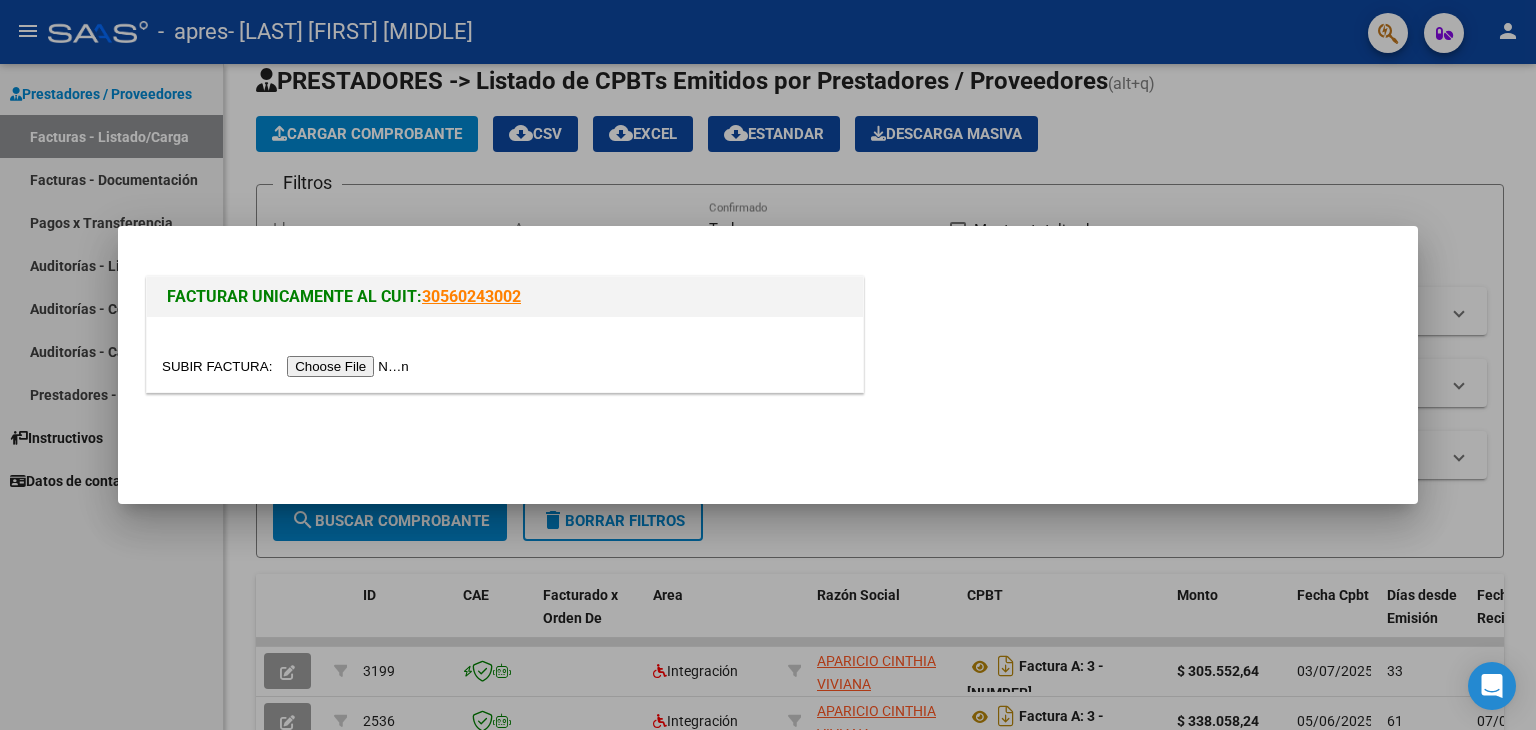 click at bounding box center [288, 366] 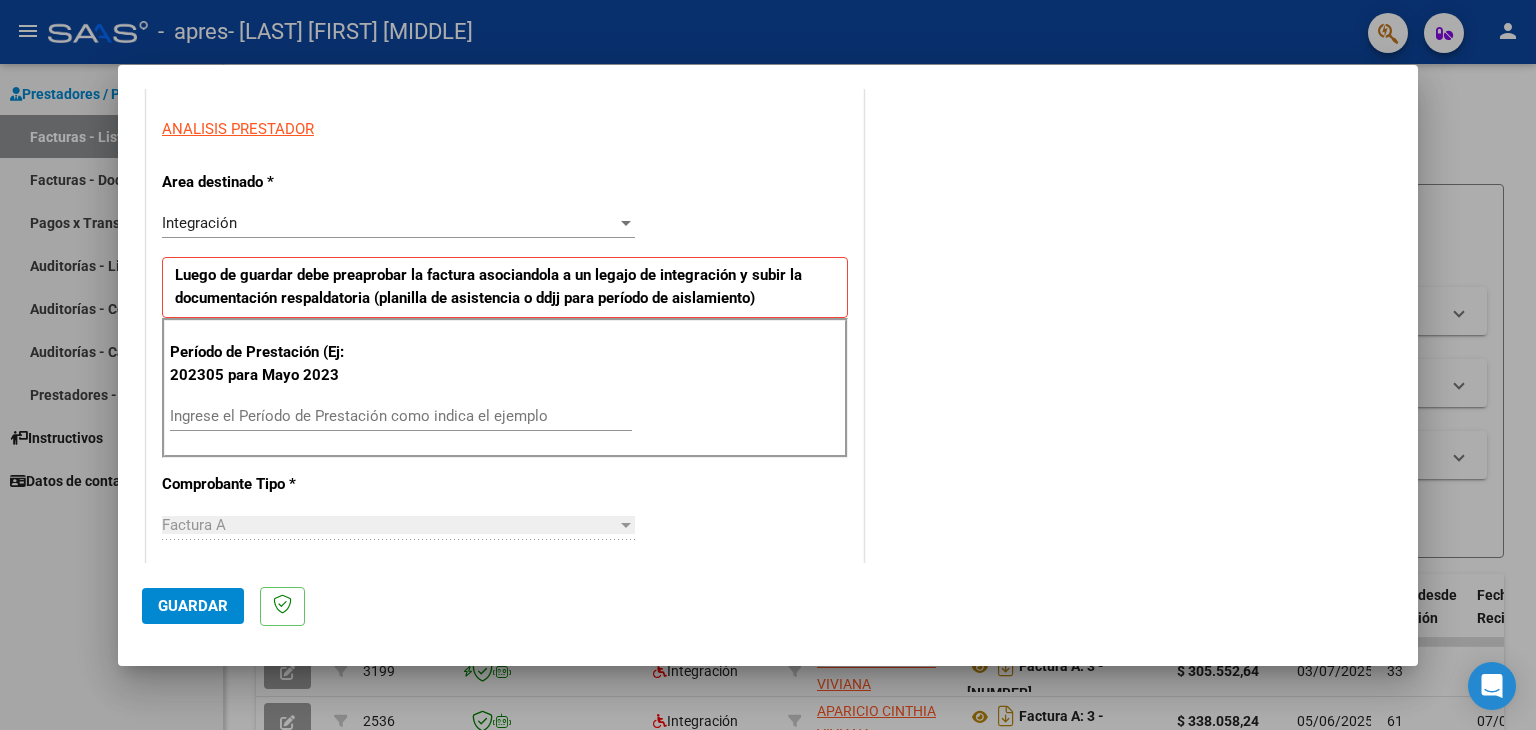 scroll, scrollTop: 400, scrollLeft: 0, axis: vertical 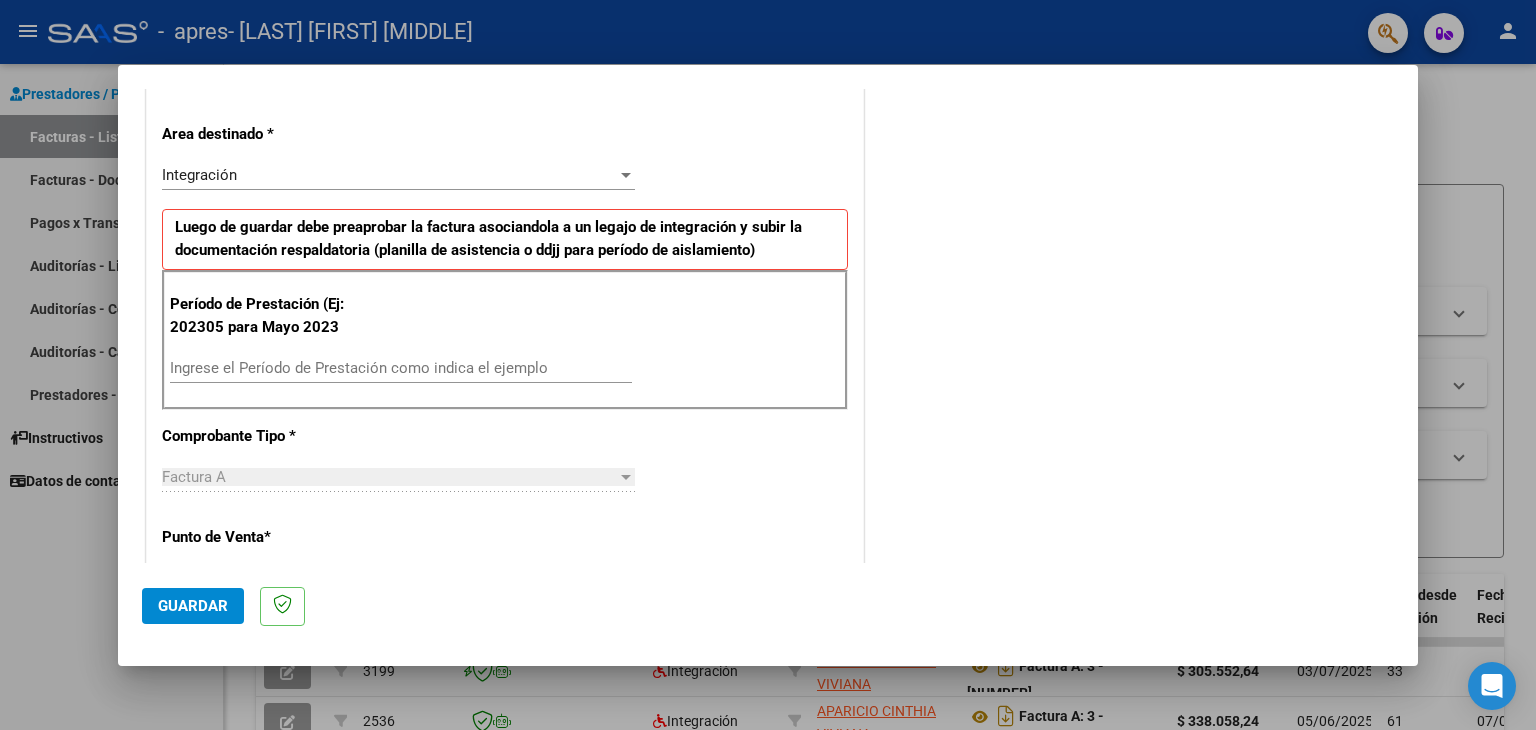 click on "Ingrese el Período de Prestación como indica el ejemplo" at bounding box center [401, 368] 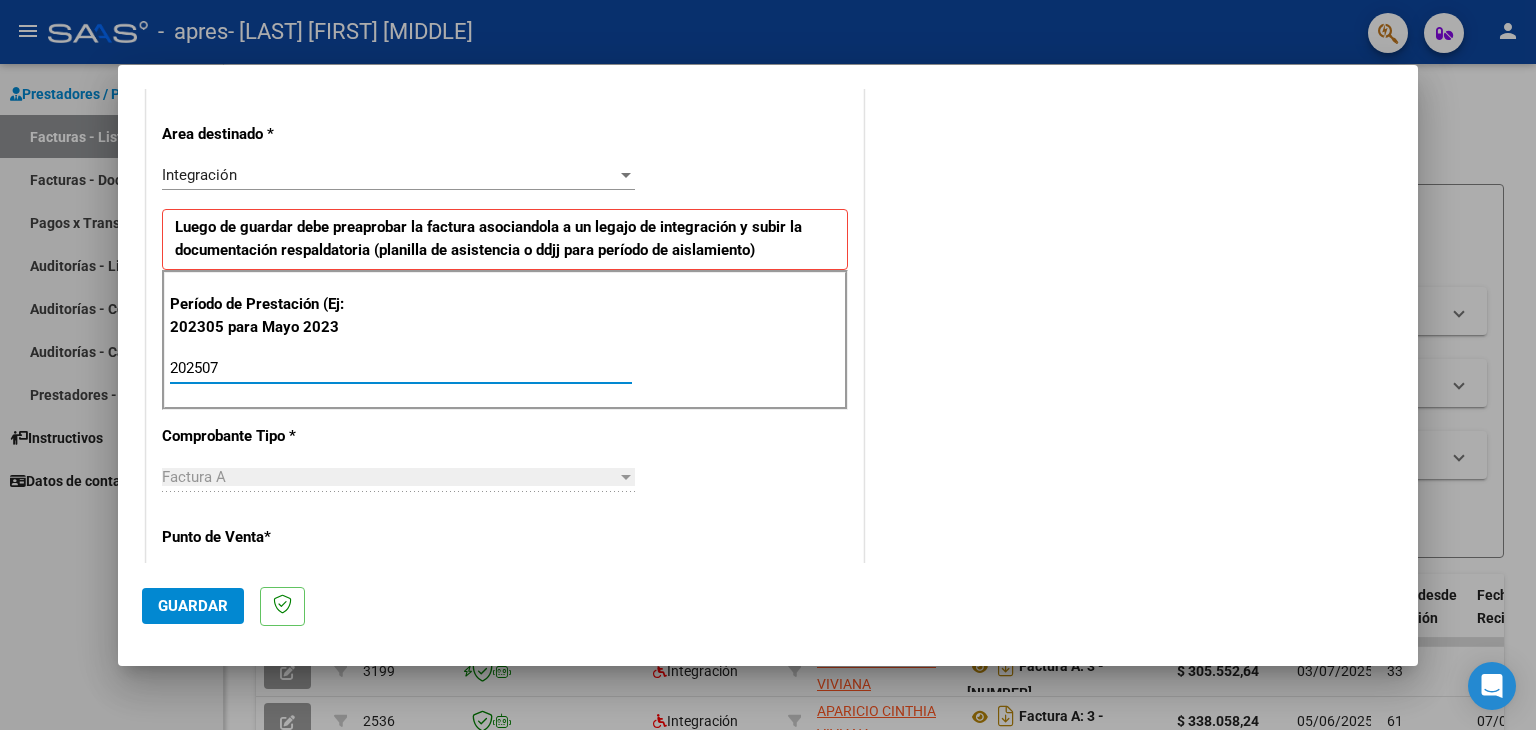 type on "202507" 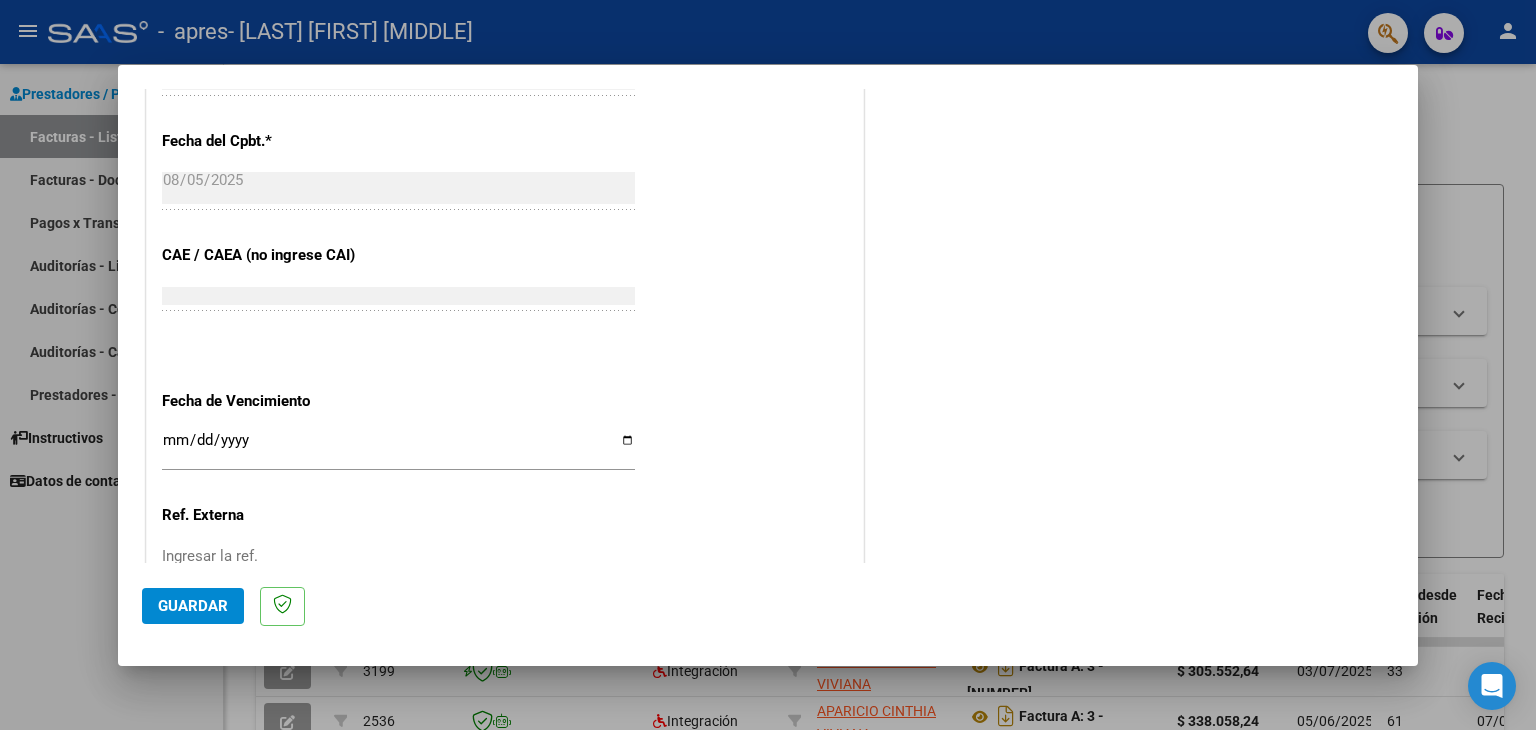 scroll, scrollTop: 1200, scrollLeft: 0, axis: vertical 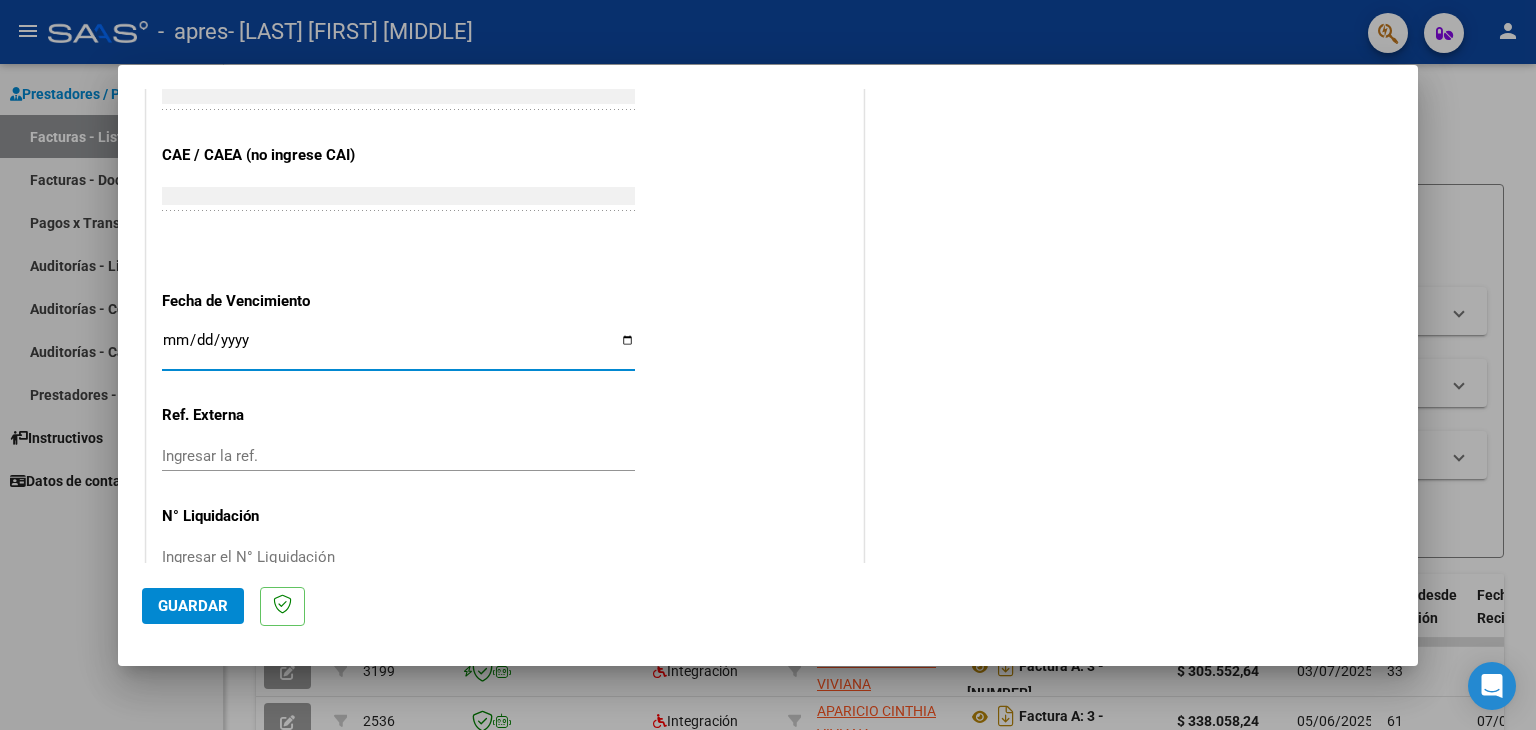 click on "Ingresar la fecha" at bounding box center (398, 348) 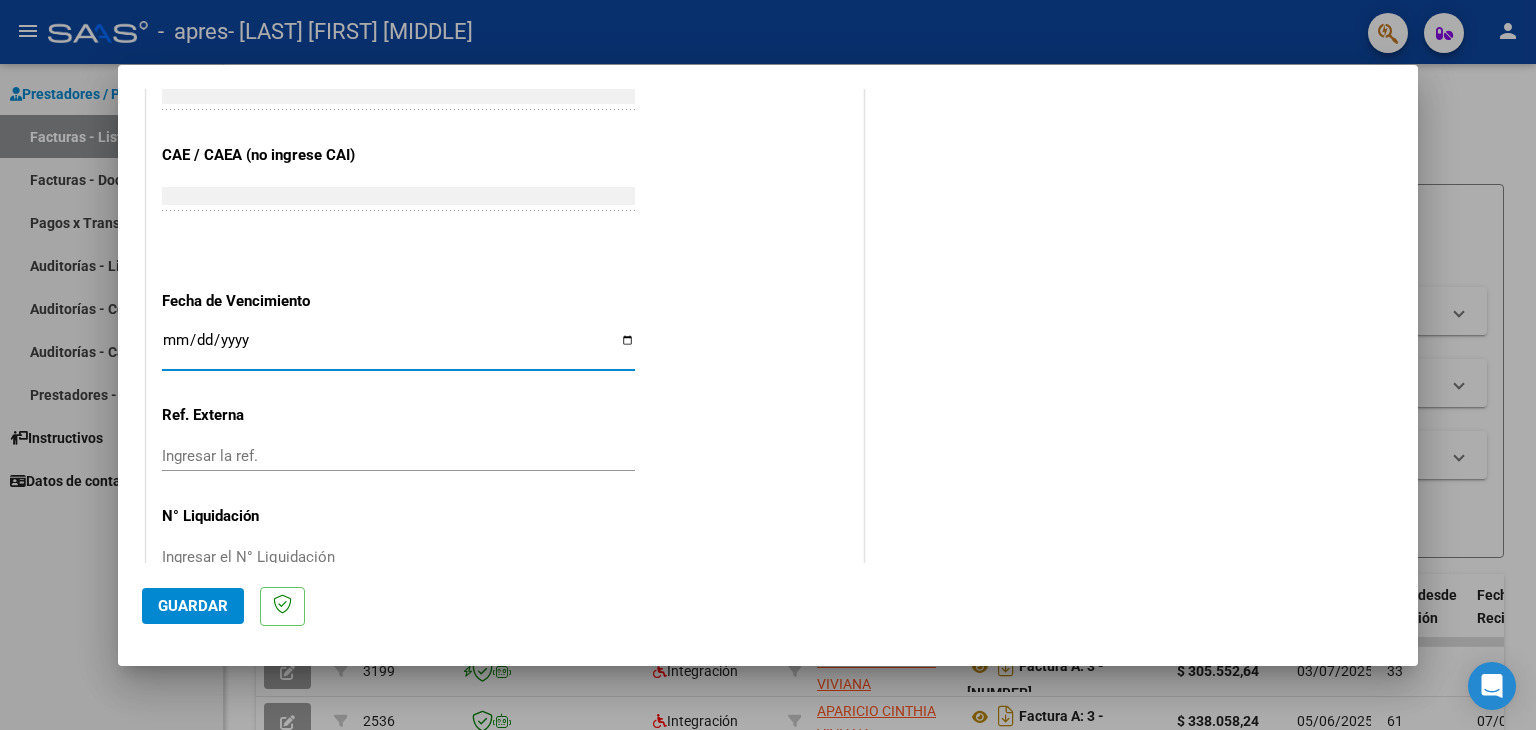 click on "Ingresar la fecha" at bounding box center (398, 348) 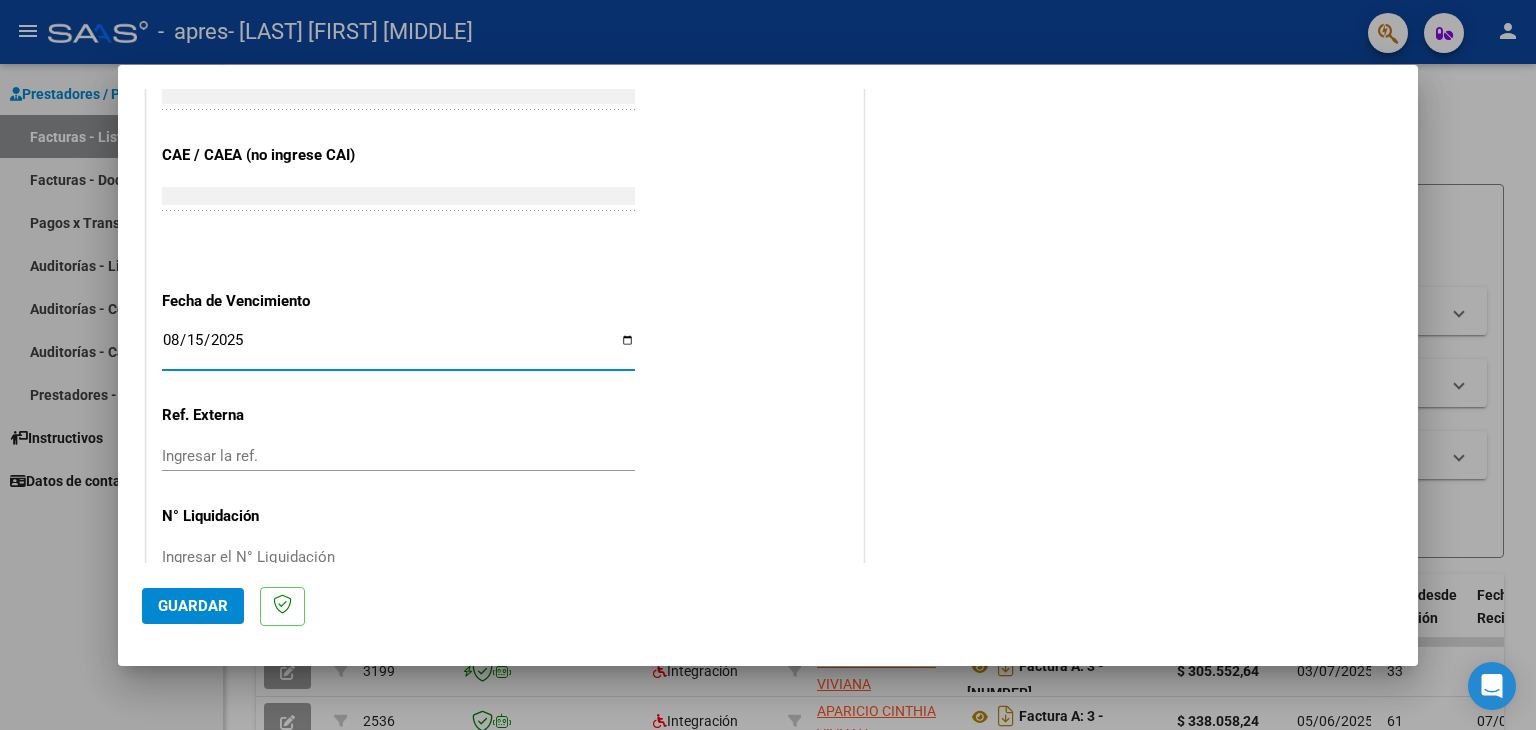 type on "2025-08-15" 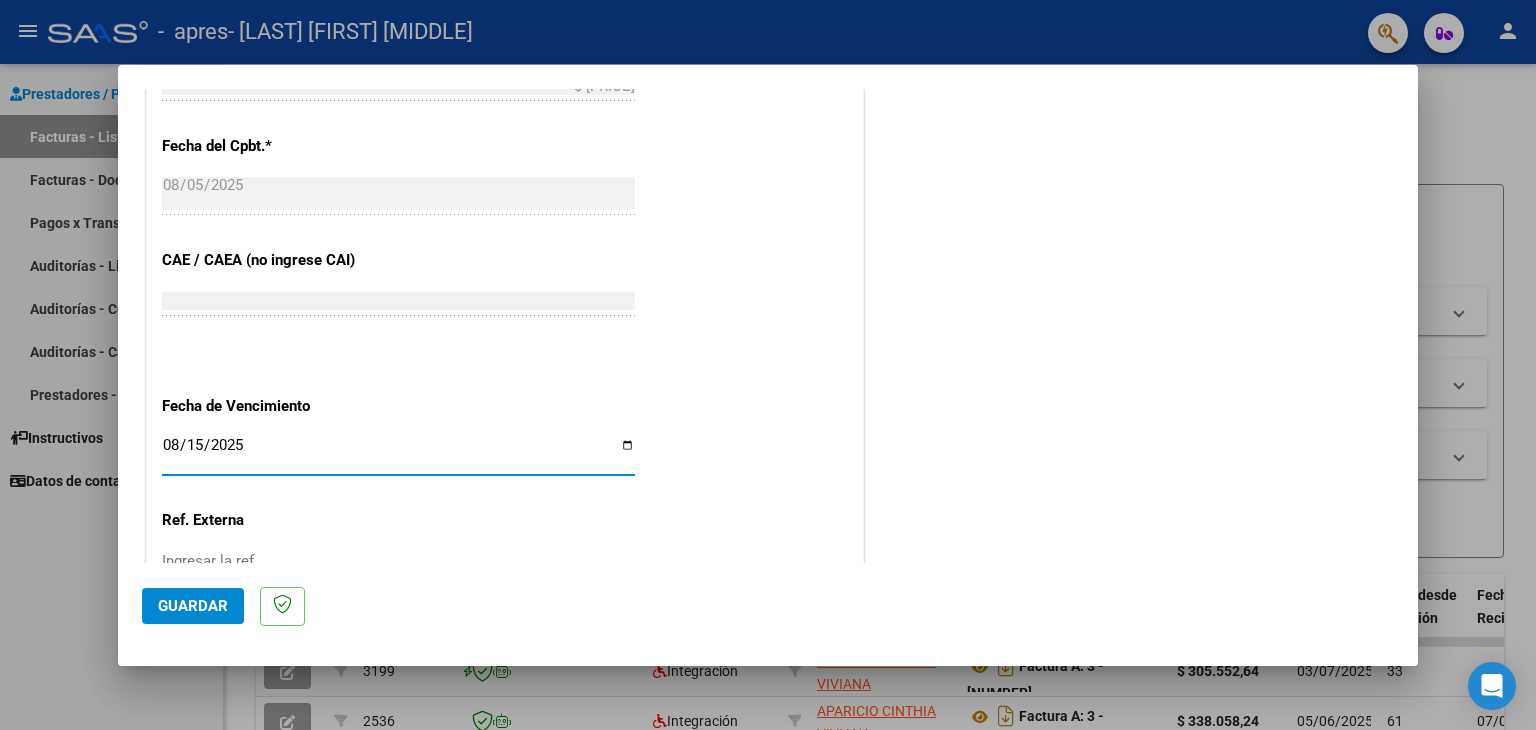 scroll, scrollTop: 1245, scrollLeft: 0, axis: vertical 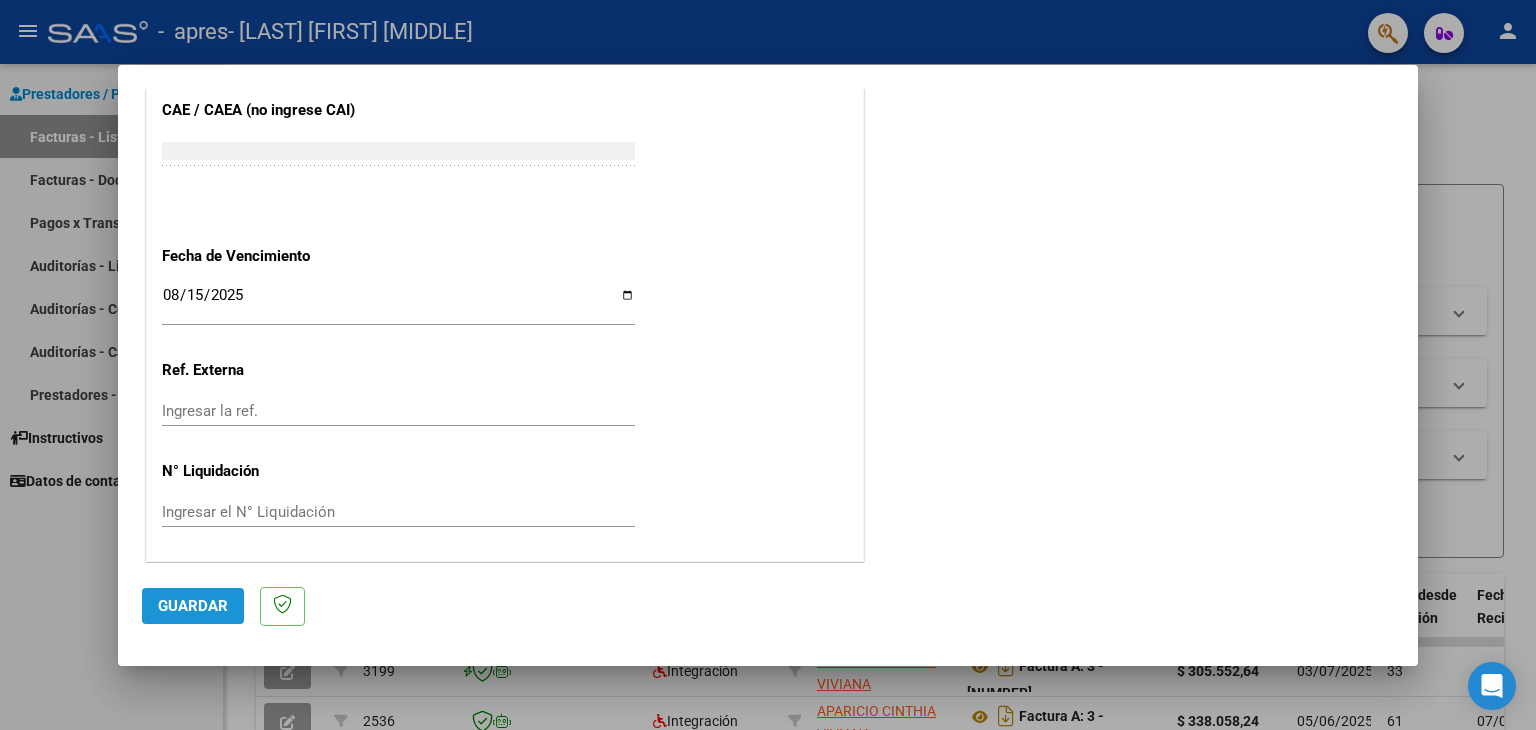 click on "Guardar" 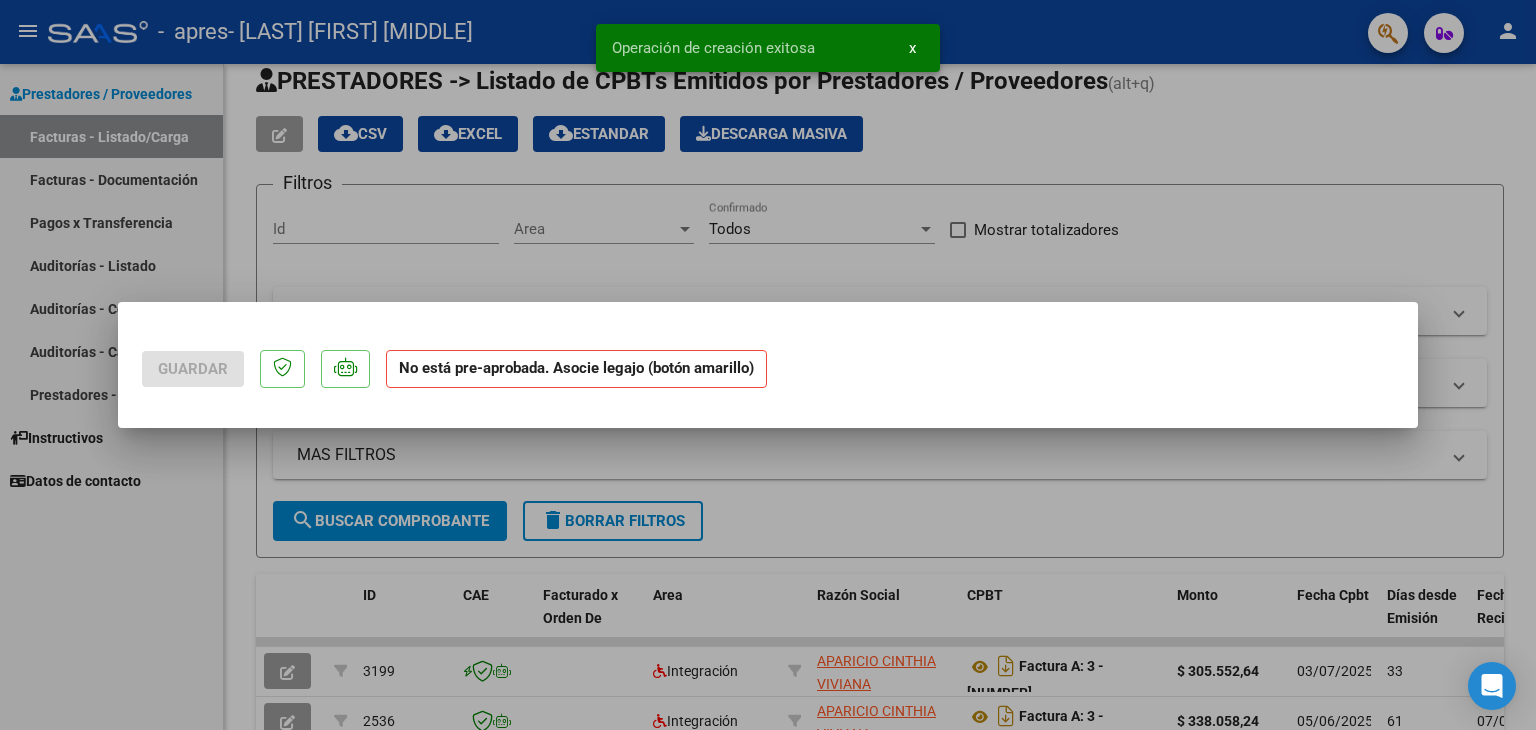 scroll, scrollTop: 0, scrollLeft: 0, axis: both 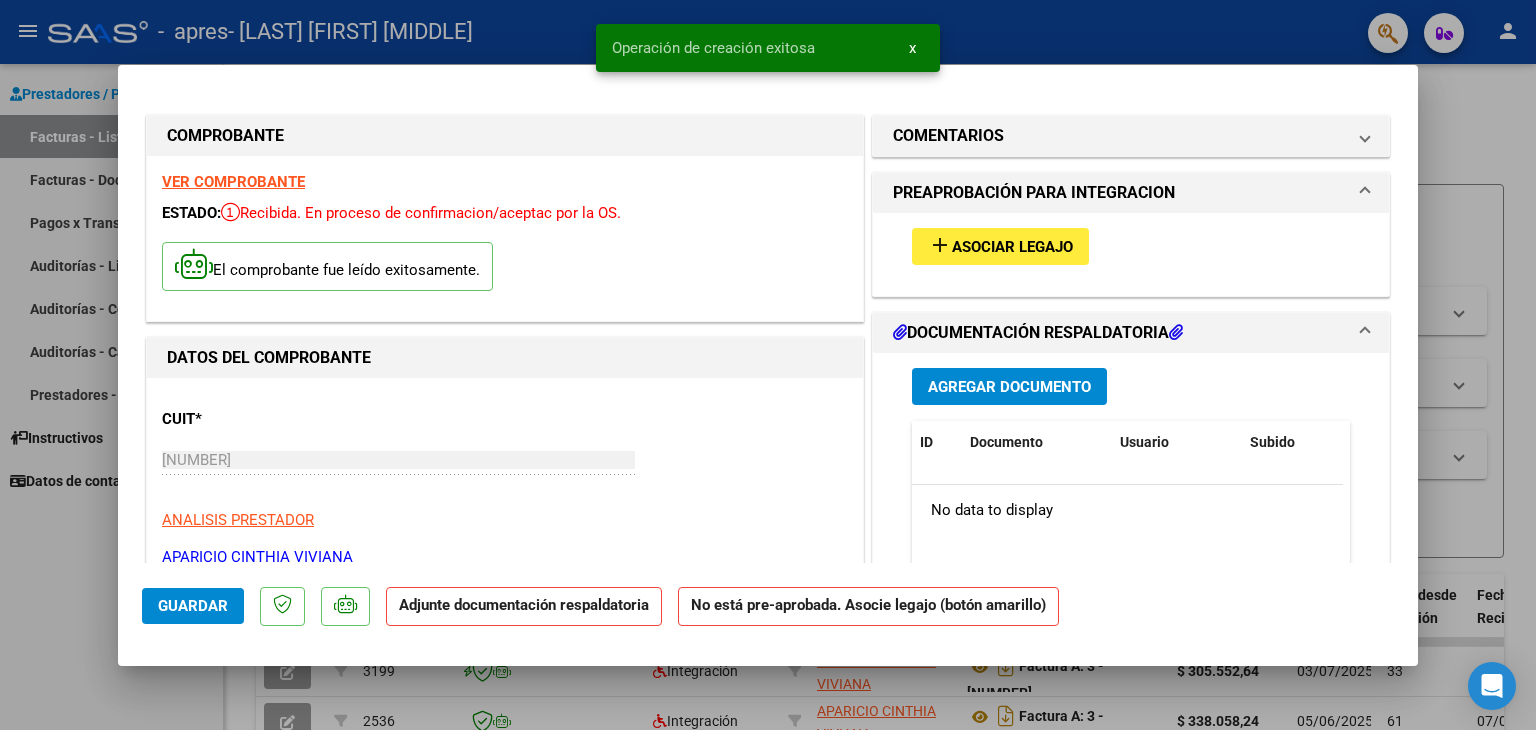 click on "Asociar Legajo" at bounding box center [1012, 247] 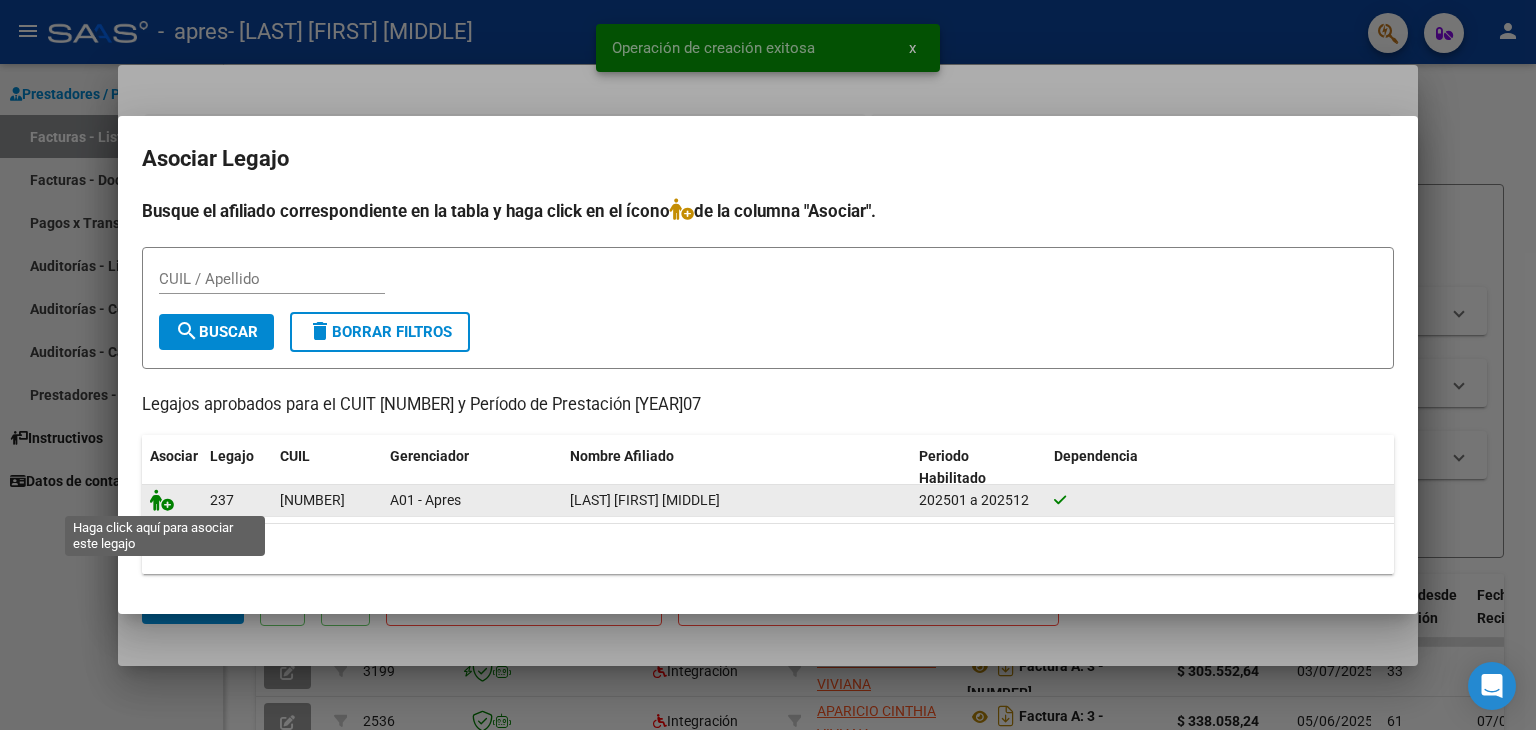 click 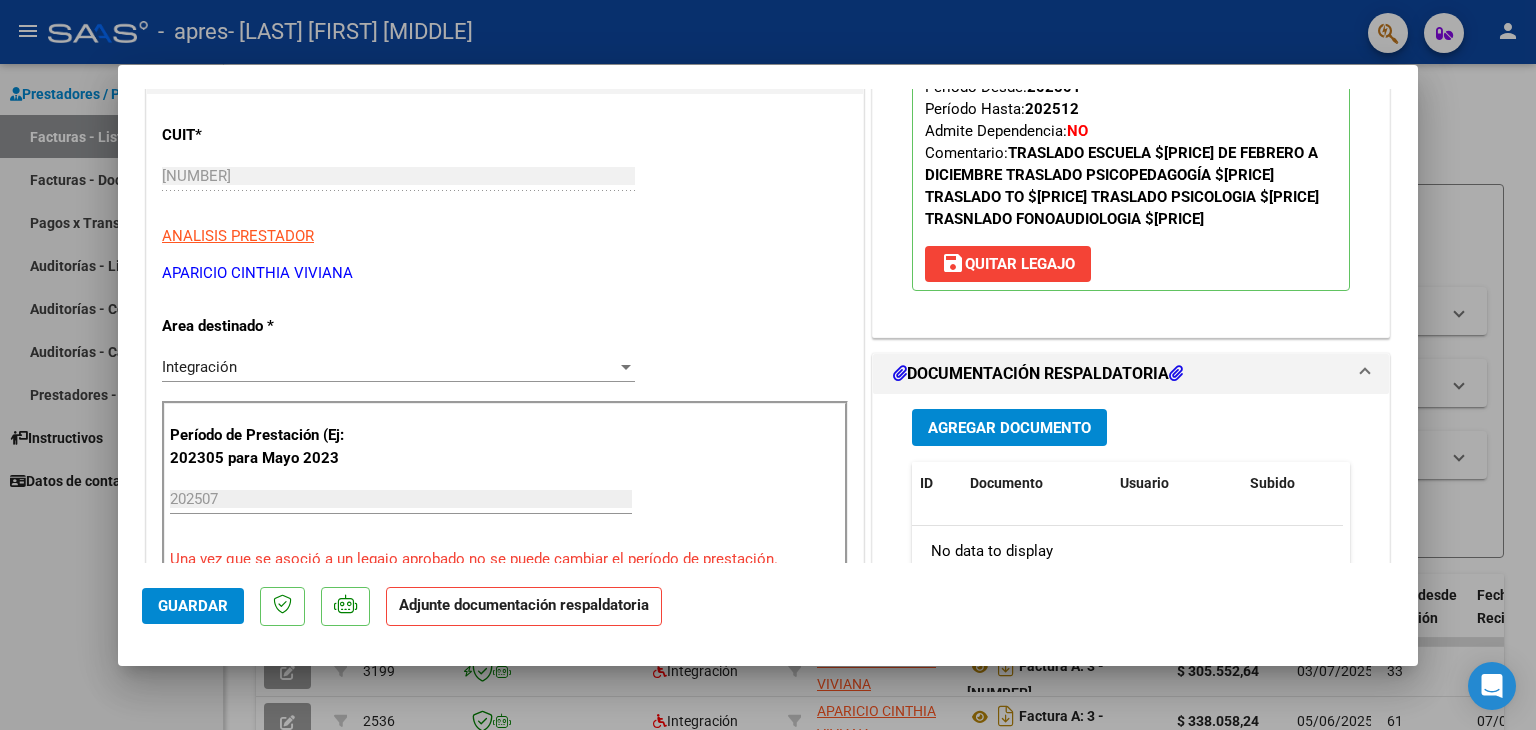 scroll, scrollTop: 400, scrollLeft: 0, axis: vertical 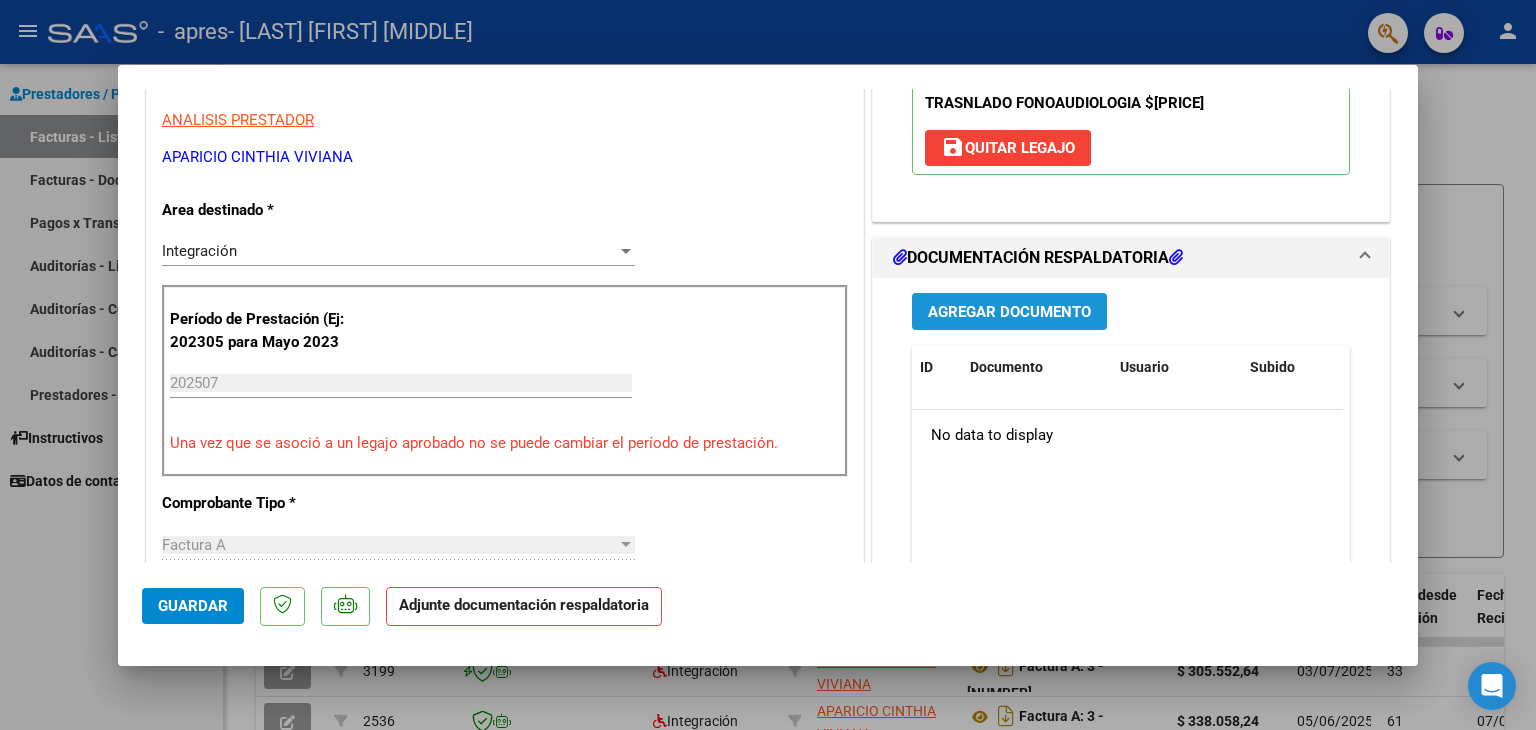 click on "Agregar Documento" at bounding box center [1009, 312] 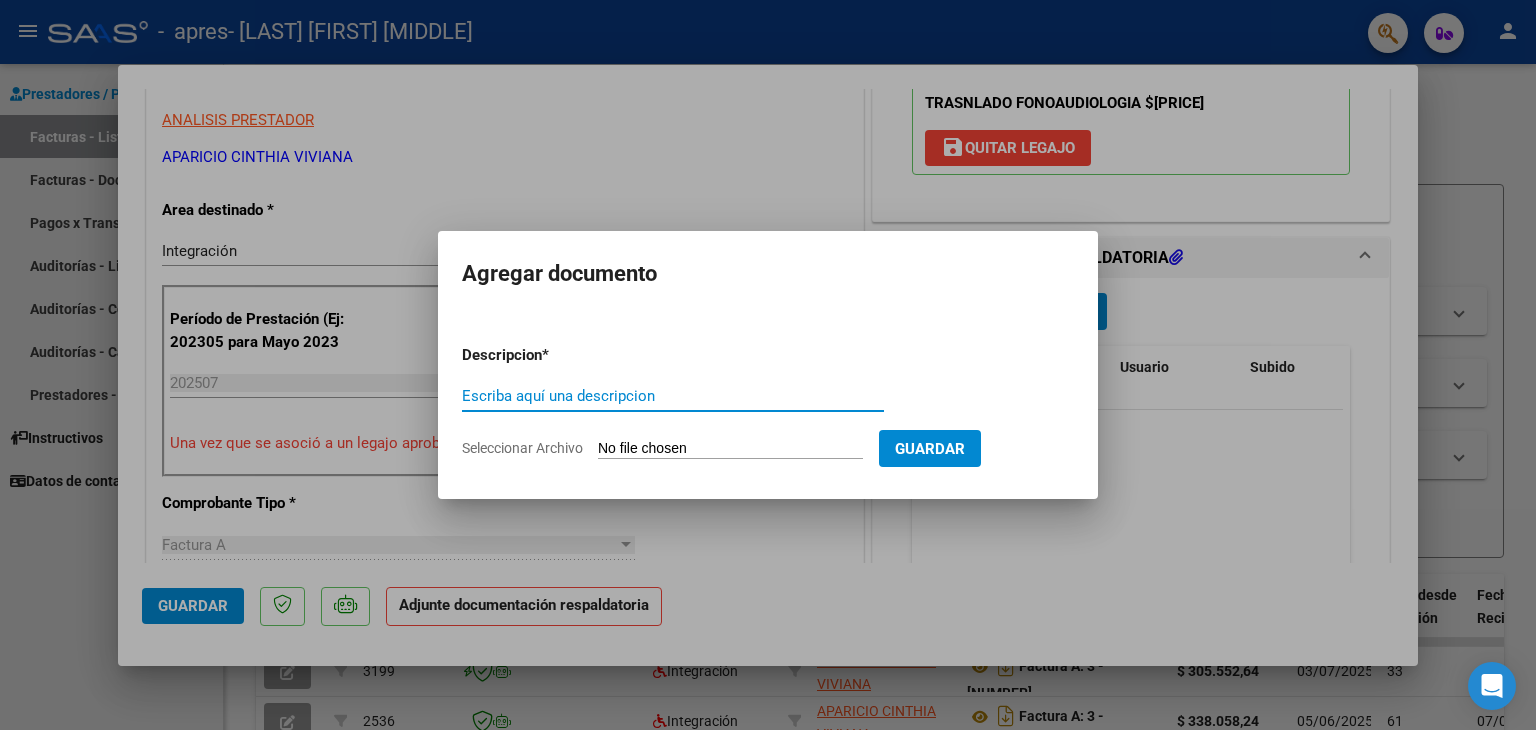 click on "Escriba aquí una descripcion" at bounding box center [673, 396] 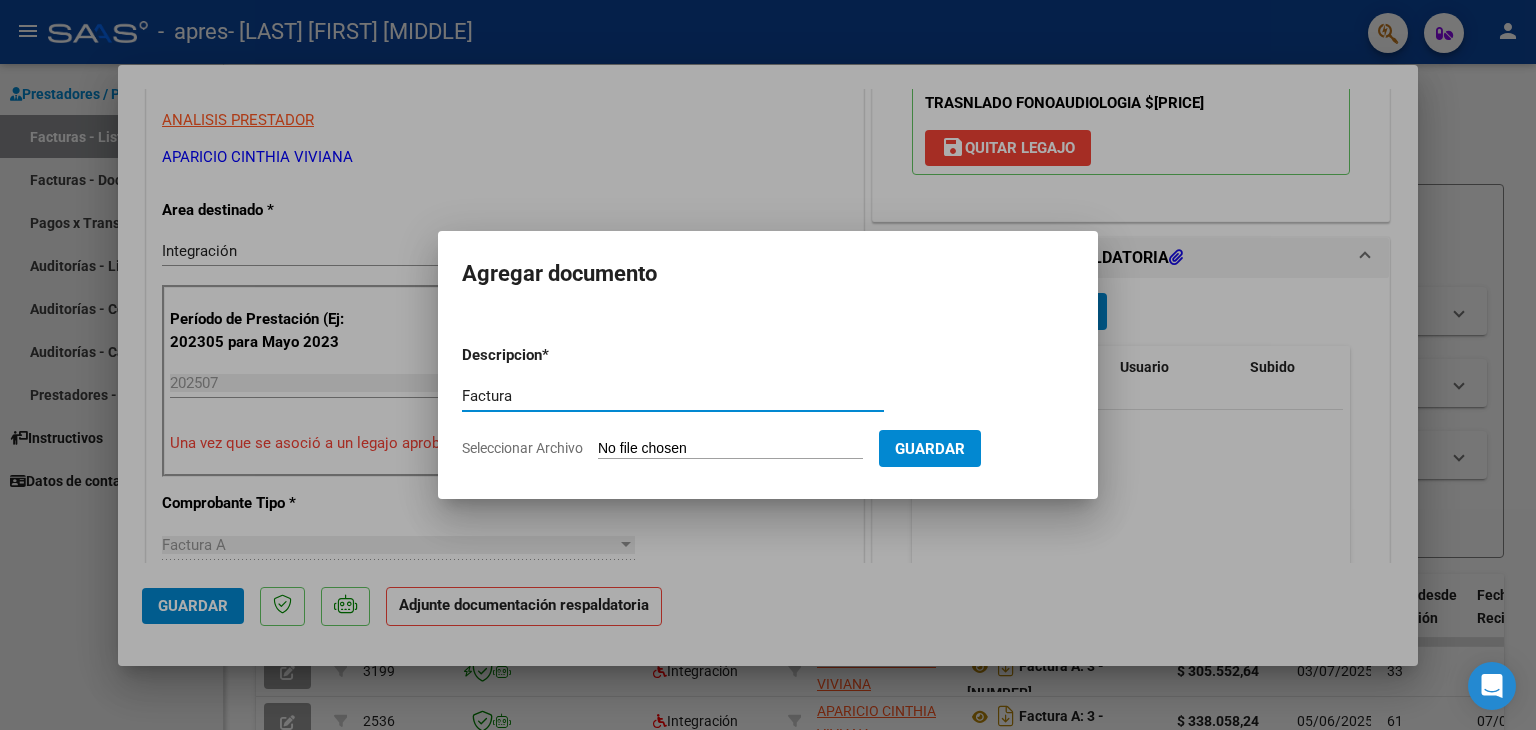 type on "Factura" 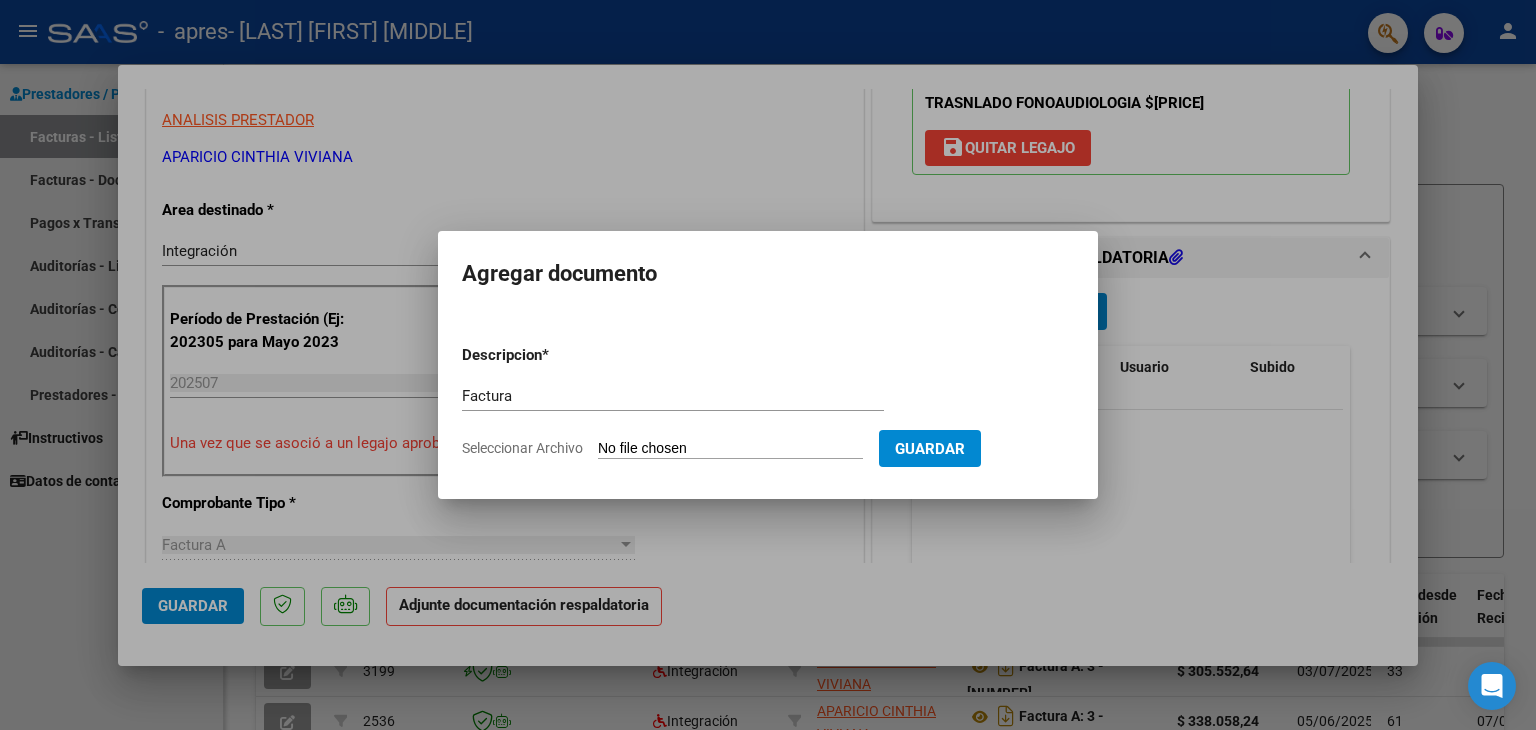click on "Seleccionar Archivo" 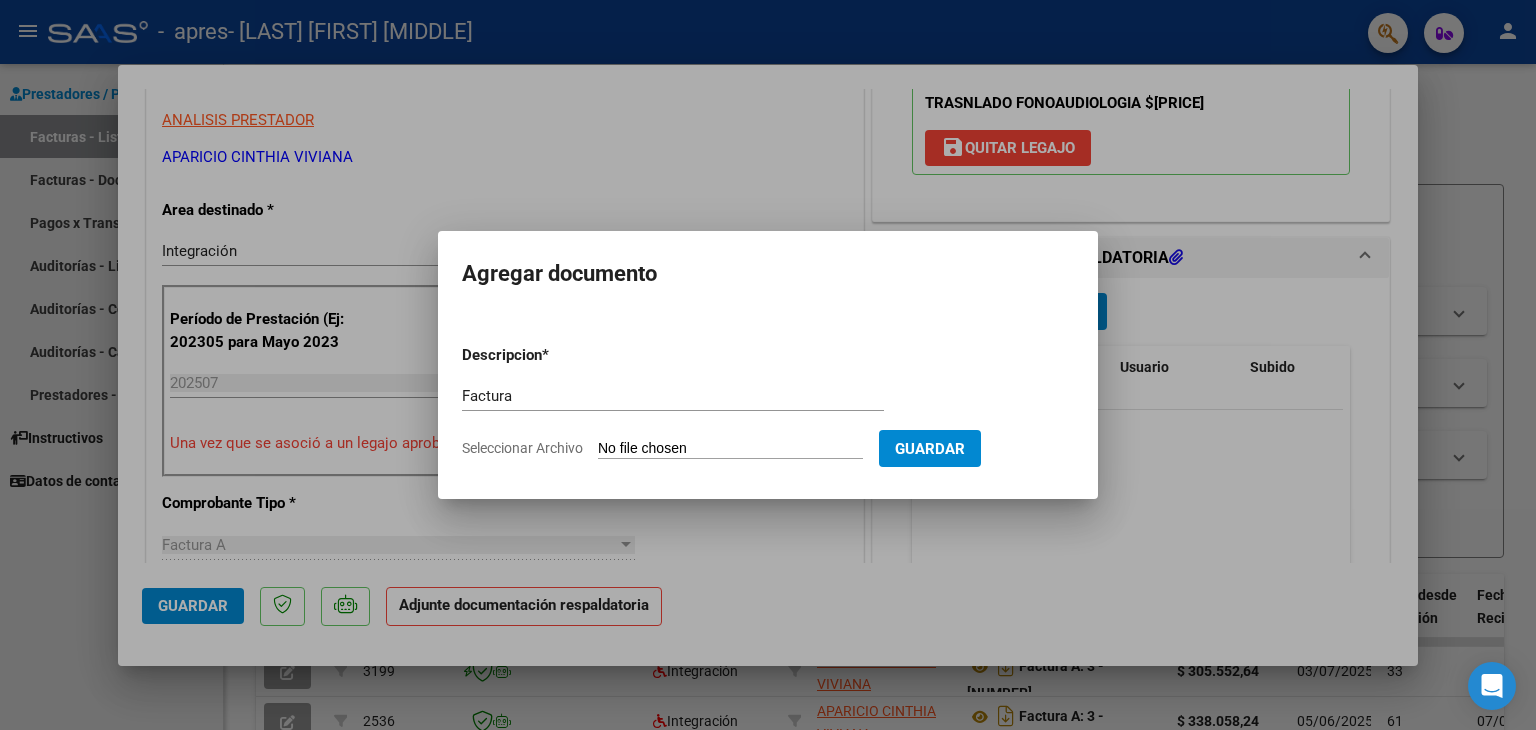 type on "C:\fakepath\27258952176_001_00003_00002003.pdf" 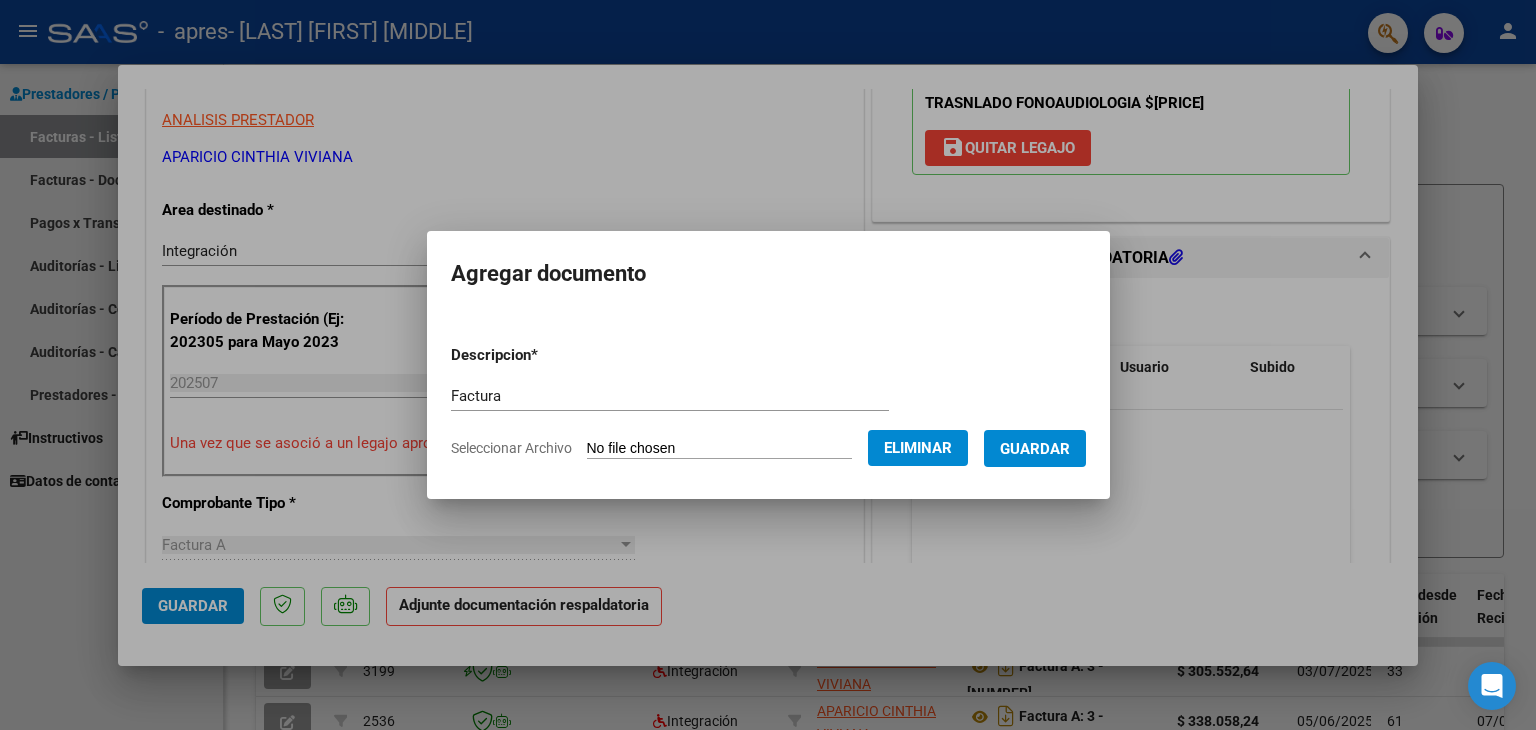 click on "Guardar" at bounding box center (1035, 449) 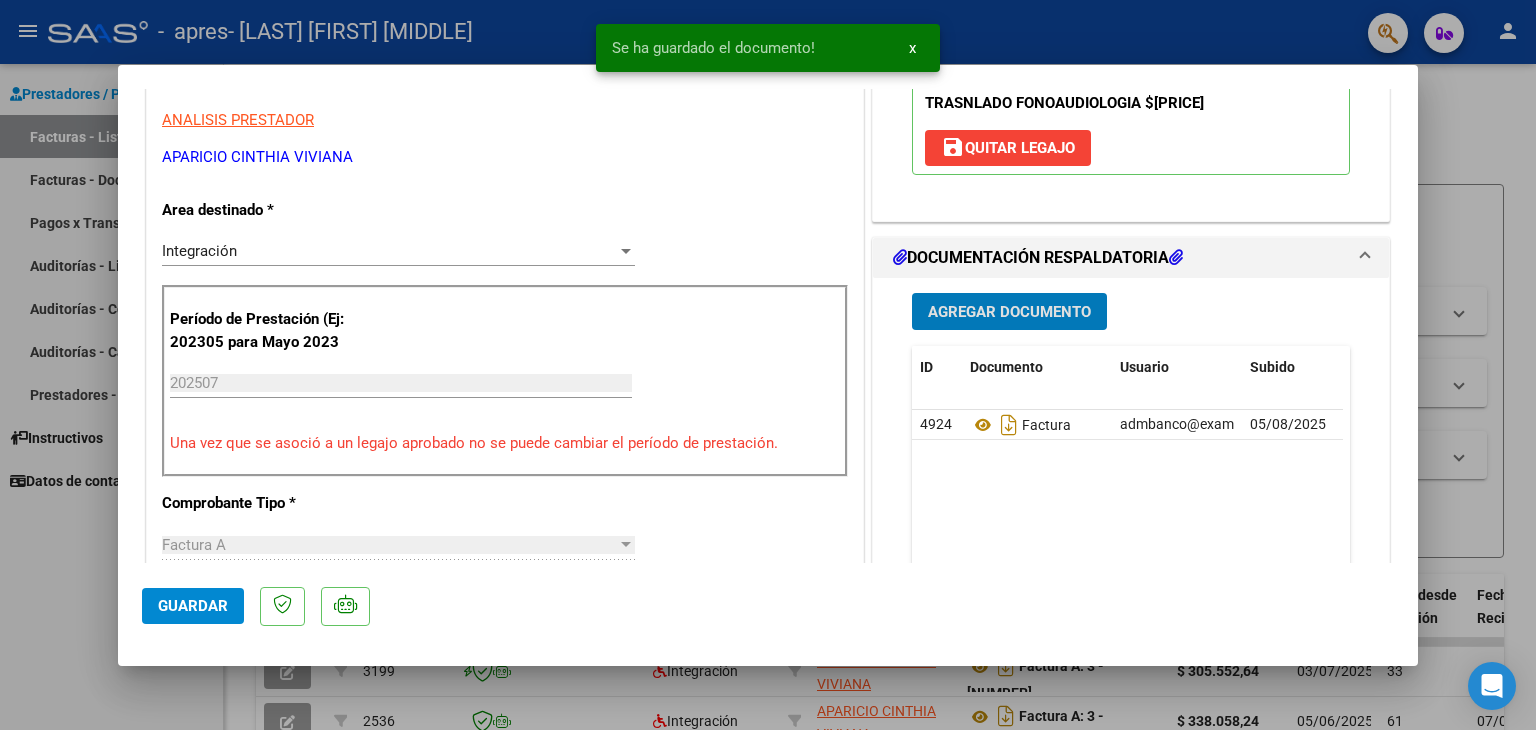 click on "Agregar Documento" at bounding box center (1009, 312) 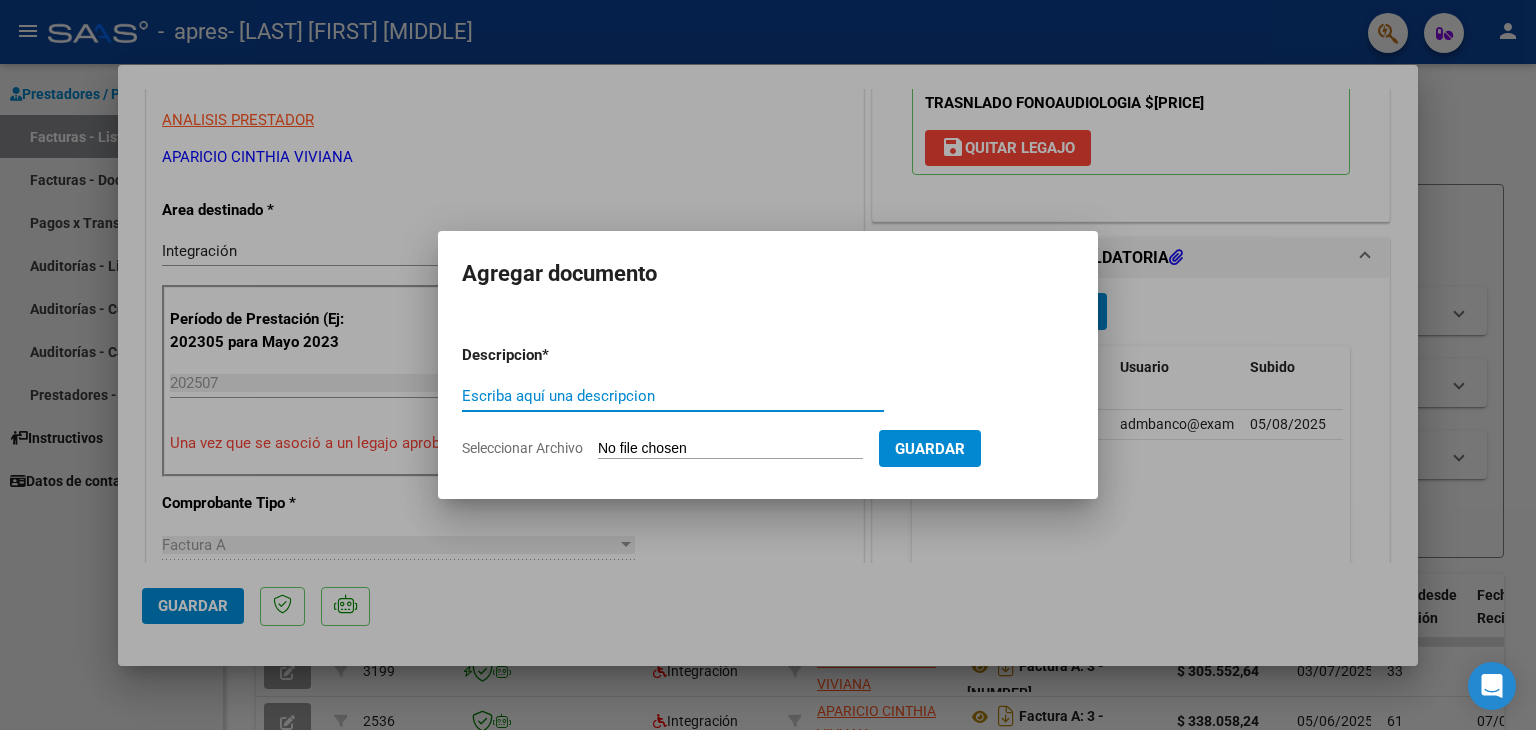 click on "Escriba aquí una descripcion" at bounding box center [673, 396] 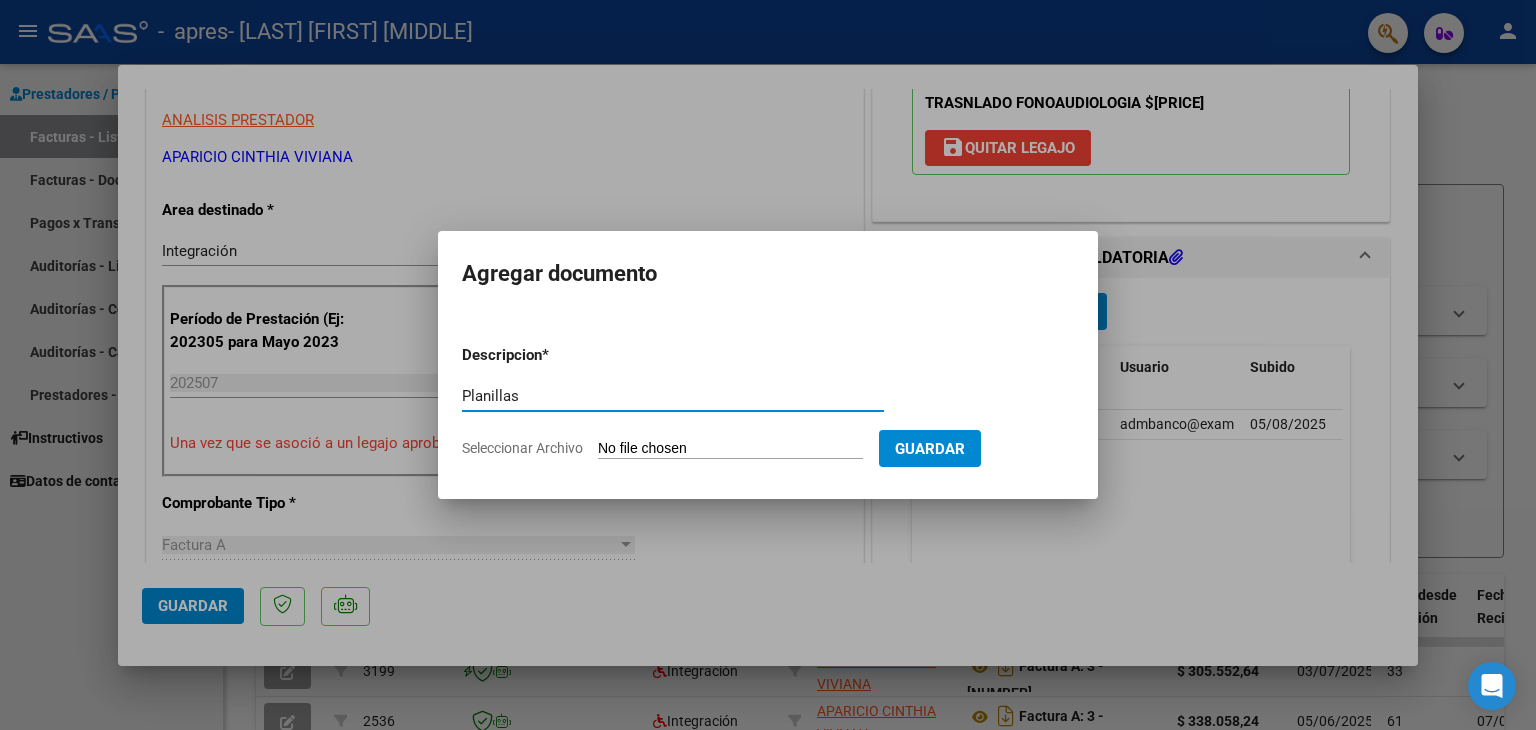 type on "Planillas" 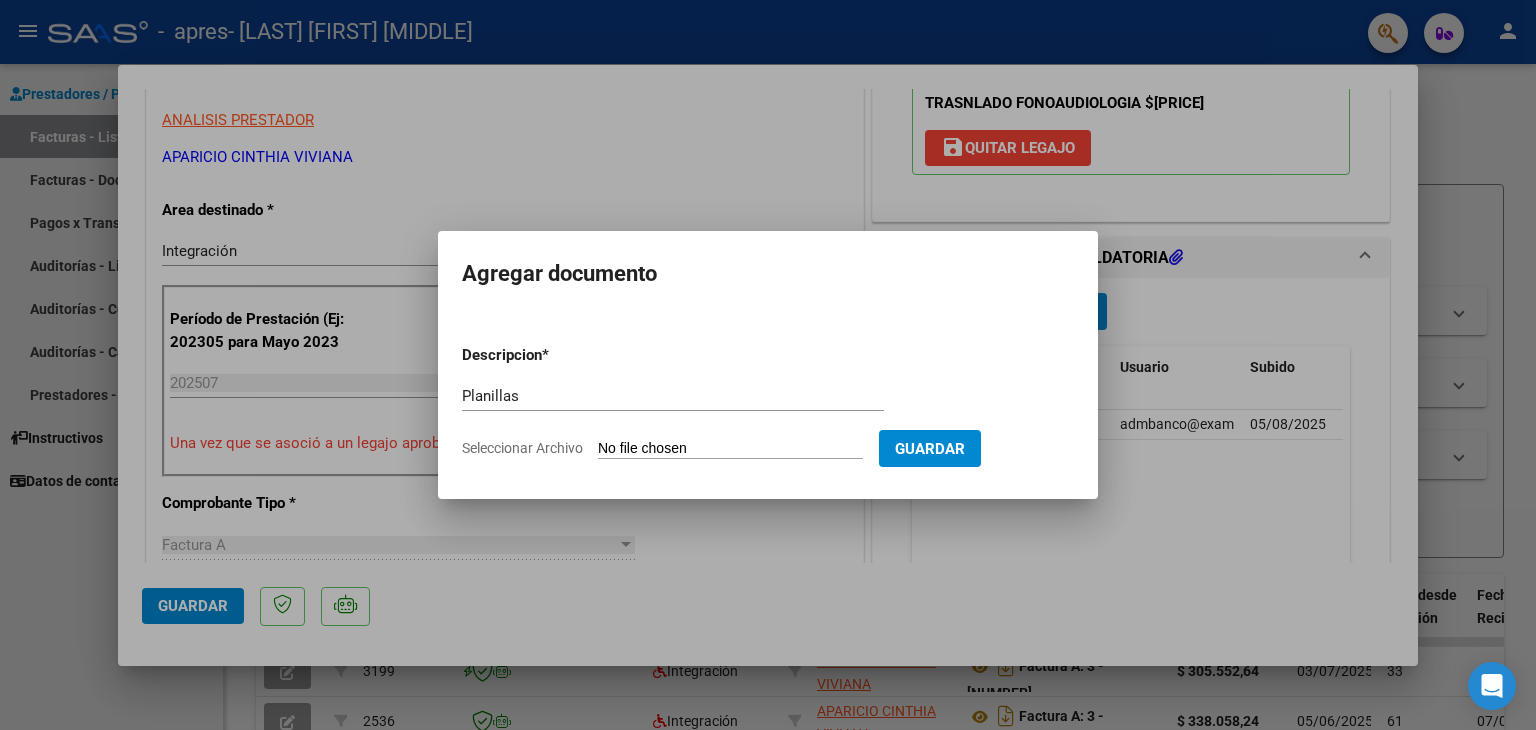 type on "C:\fakepath\aPlanillas Asist [LAST] [FIRST] Jul [YEAR].pdf" 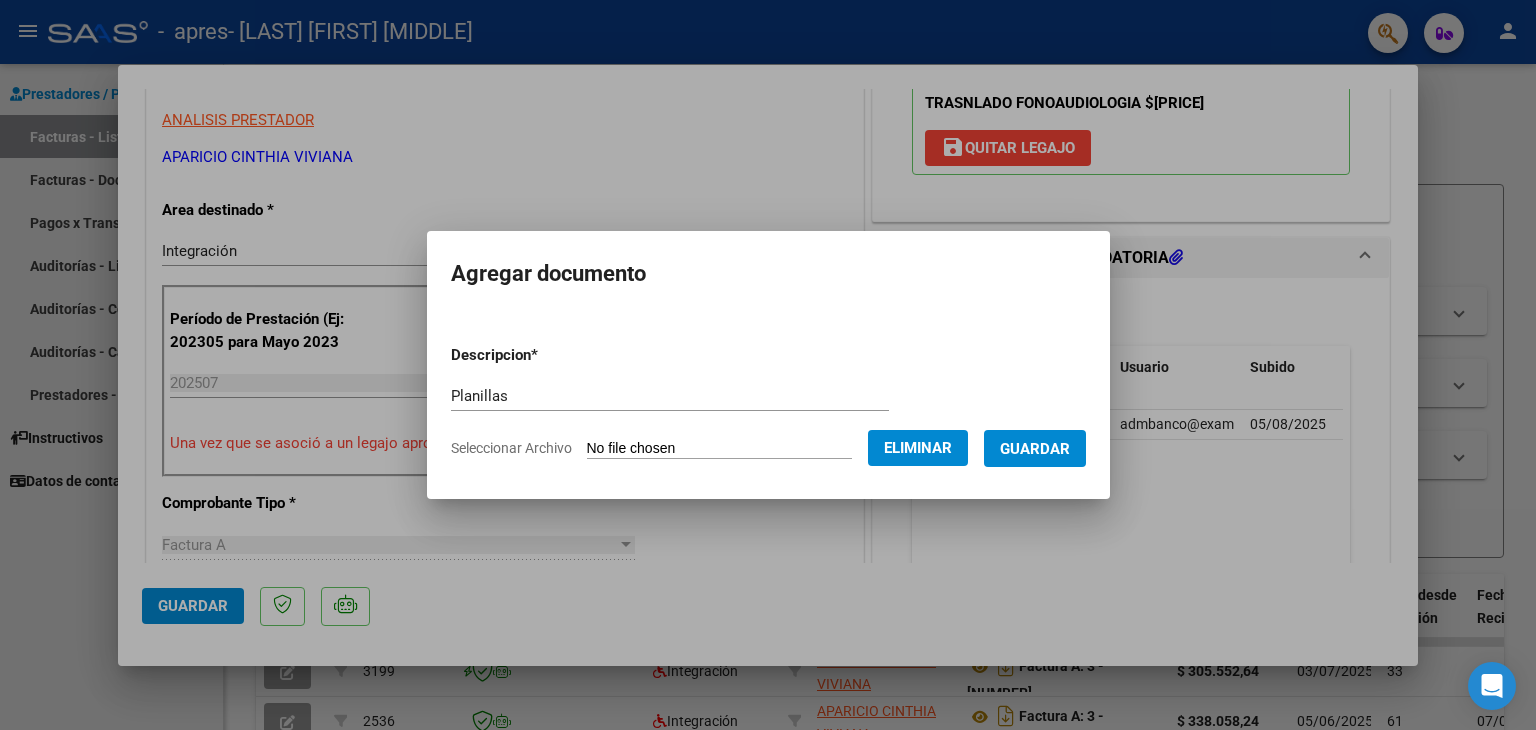 click on "Guardar" at bounding box center (1035, 449) 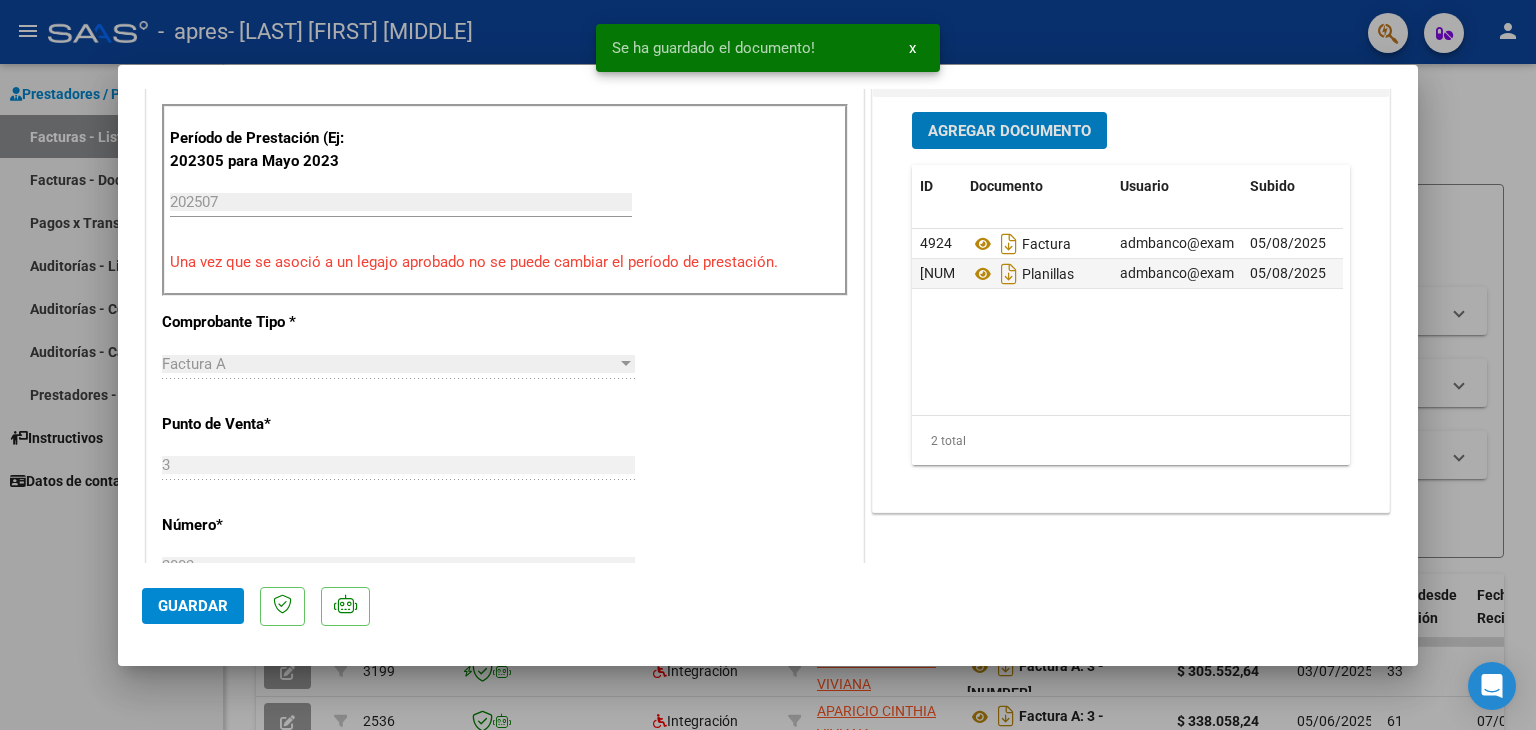 scroll, scrollTop: 600, scrollLeft: 0, axis: vertical 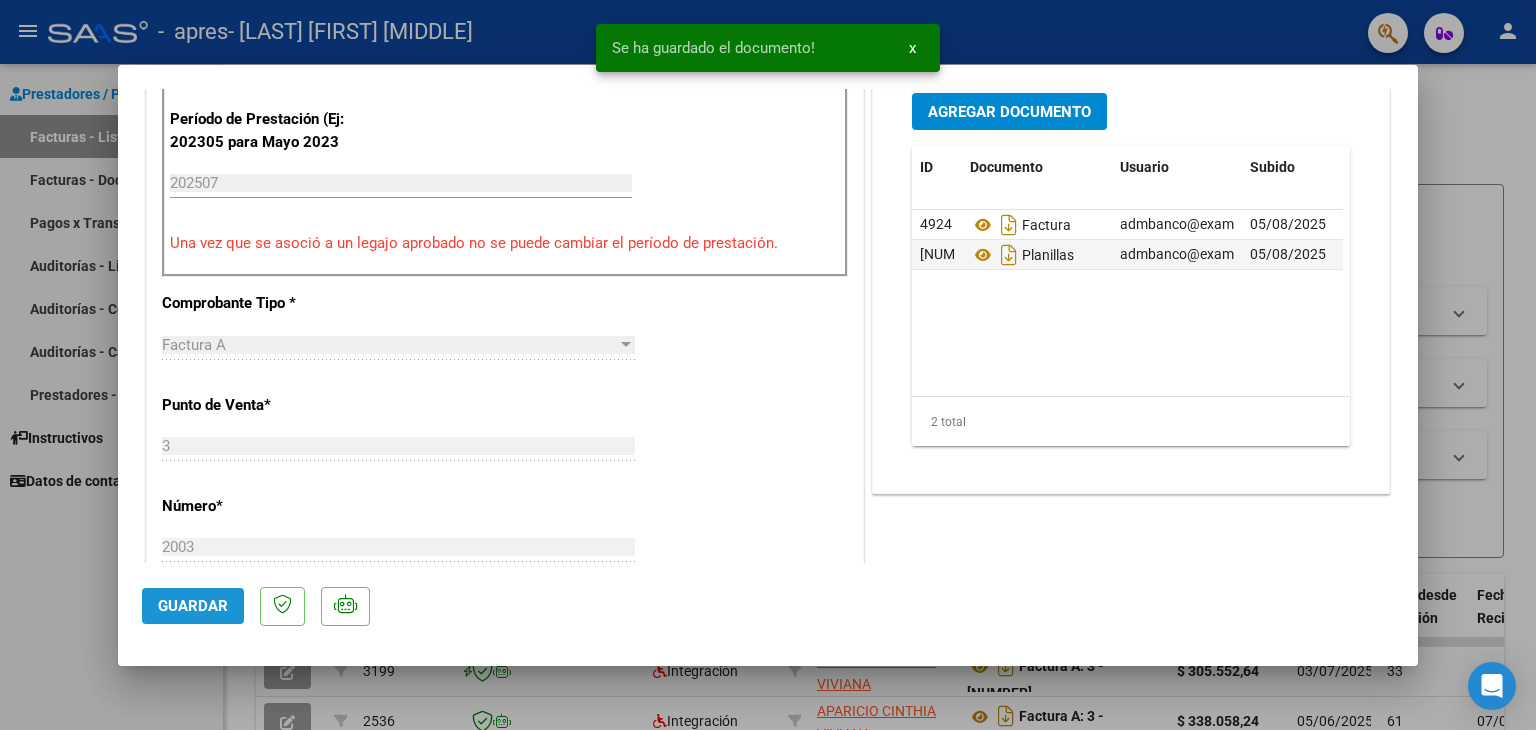click on "Guardar" 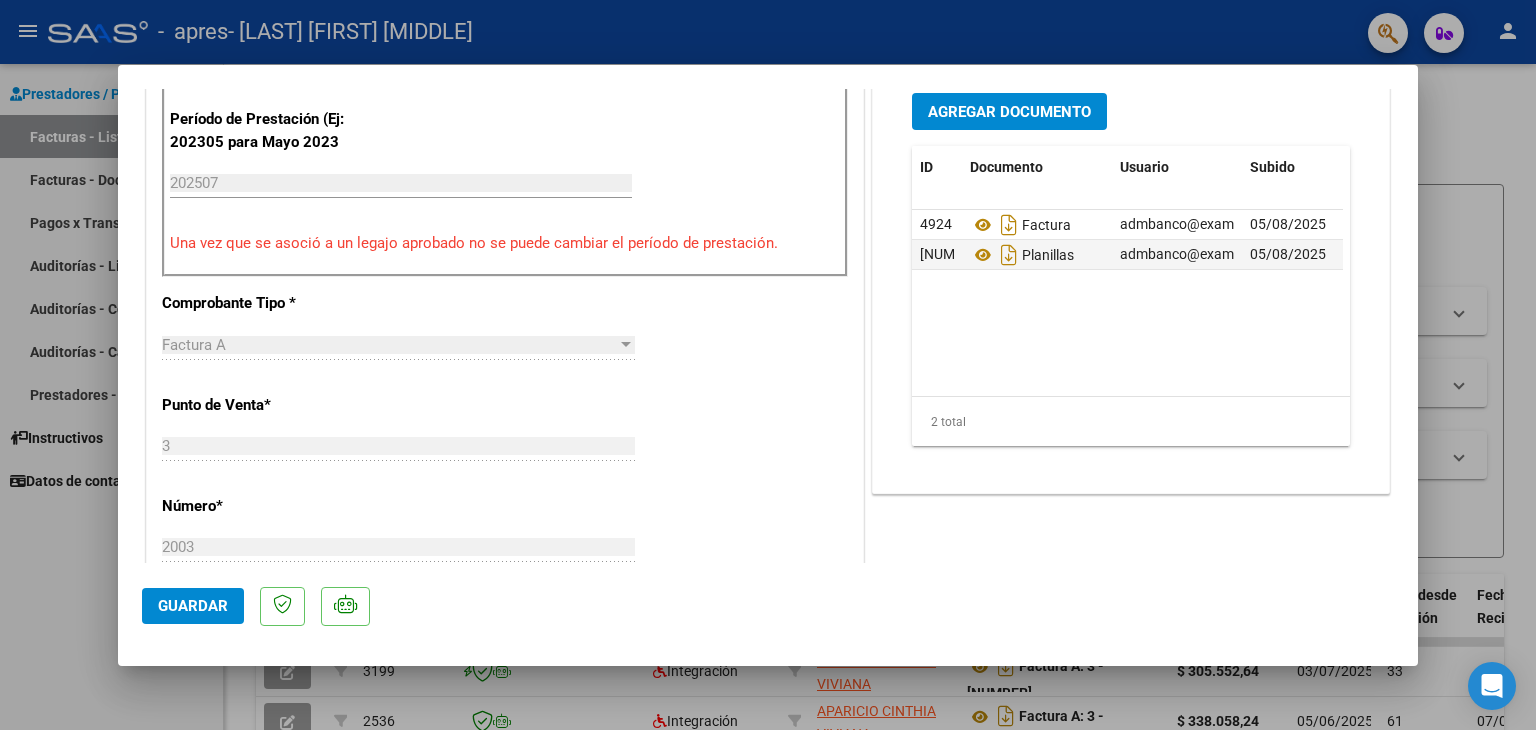 click at bounding box center [768, 365] 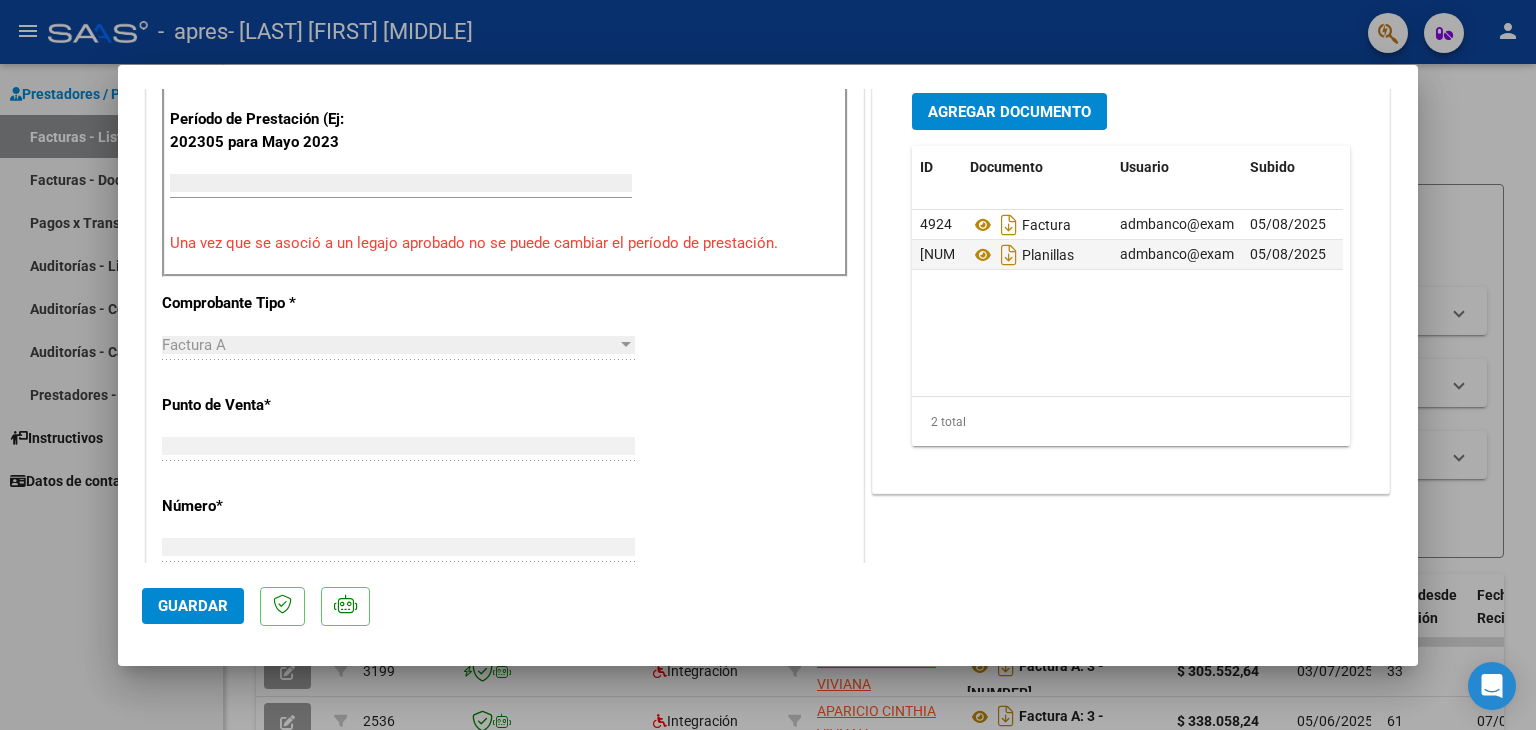 scroll, scrollTop: 559, scrollLeft: 0, axis: vertical 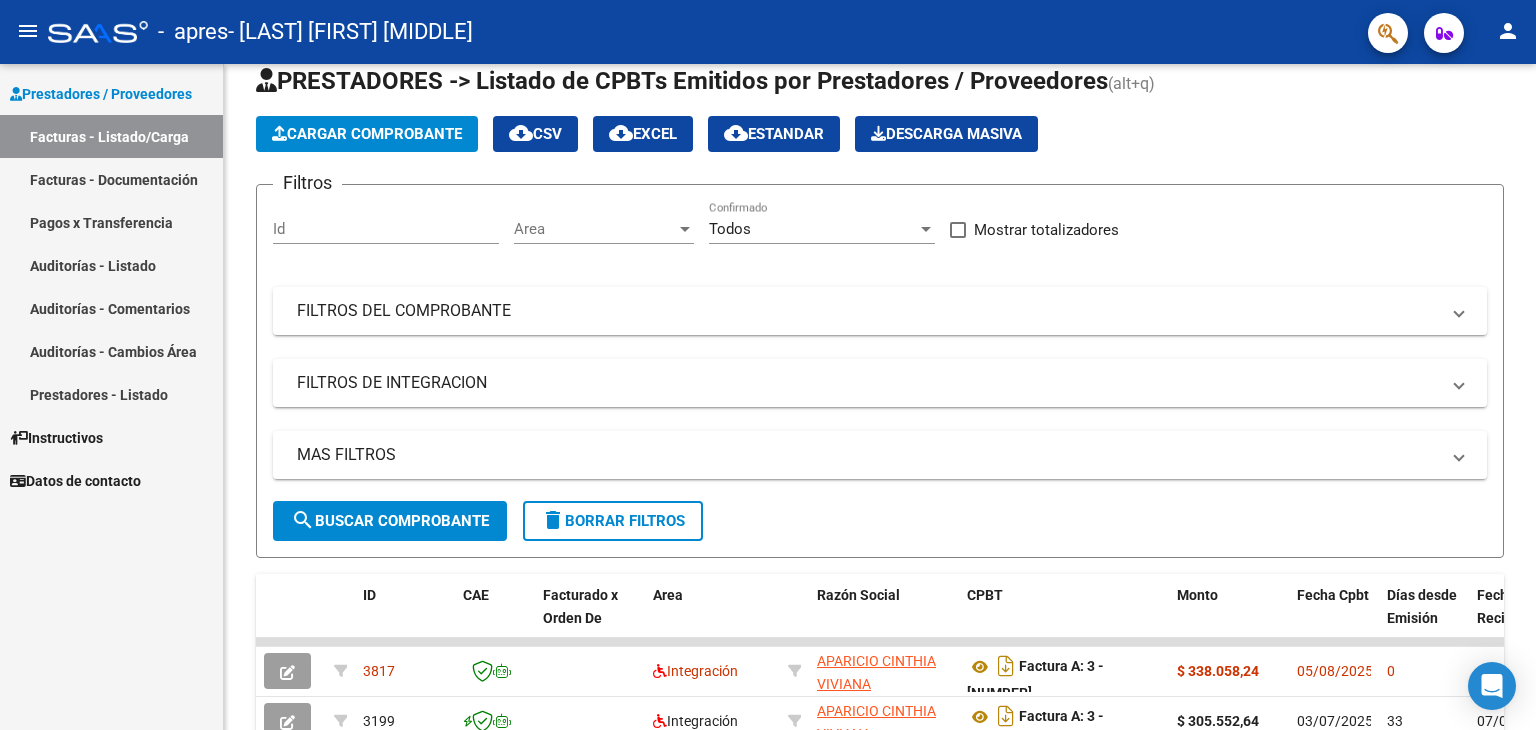 click on "Facturas - Listado/Carga" at bounding box center [111, 136] 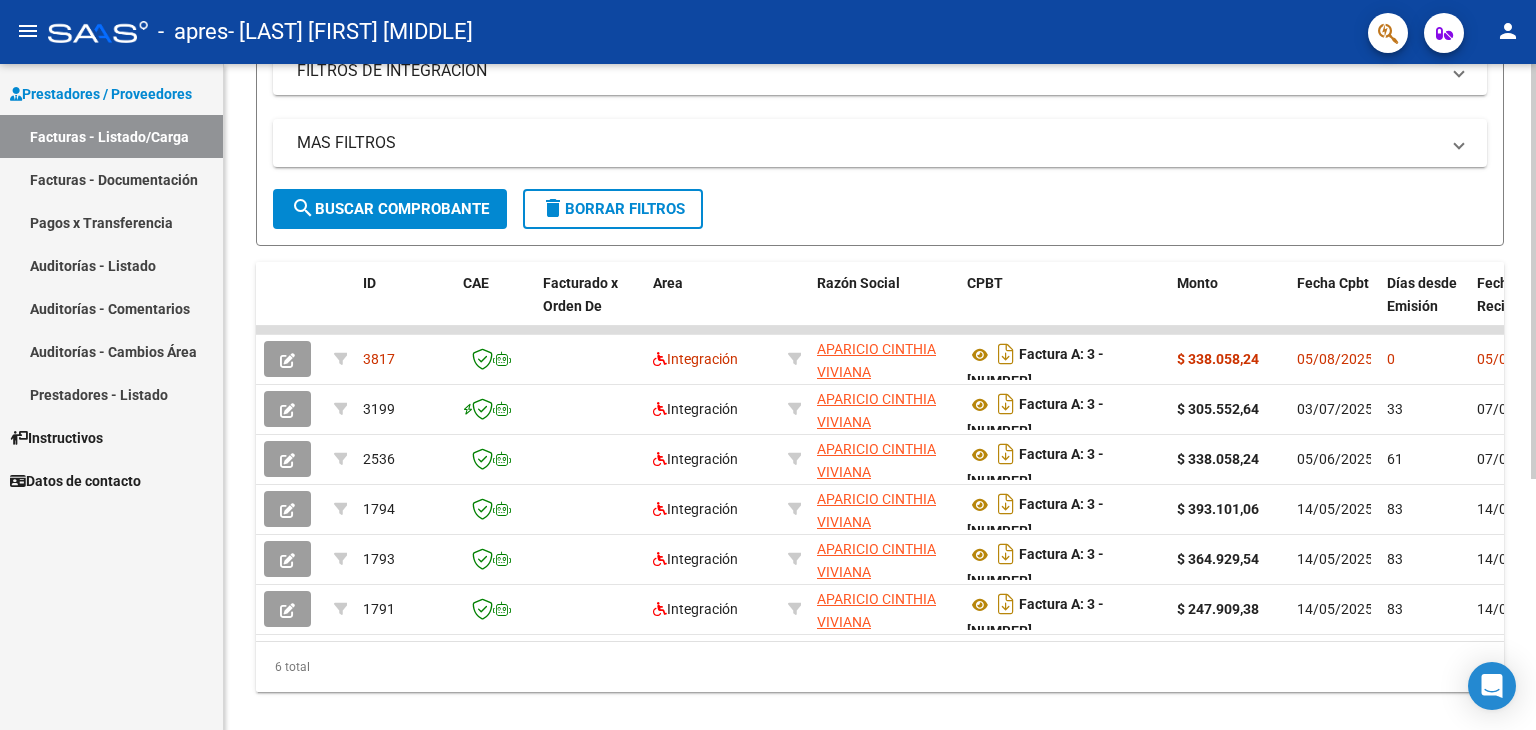 scroll, scrollTop: 404, scrollLeft: 0, axis: vertical 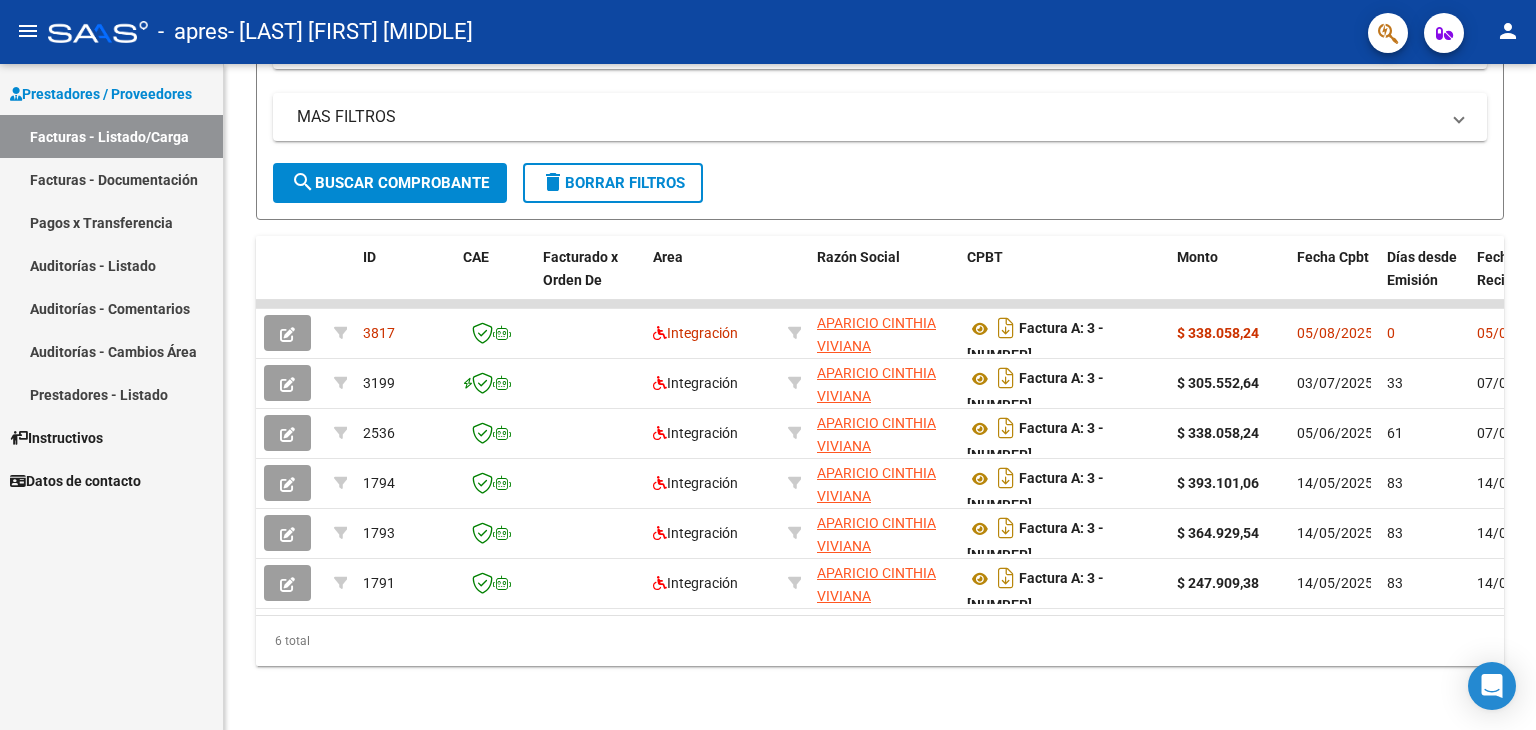 click on "person" 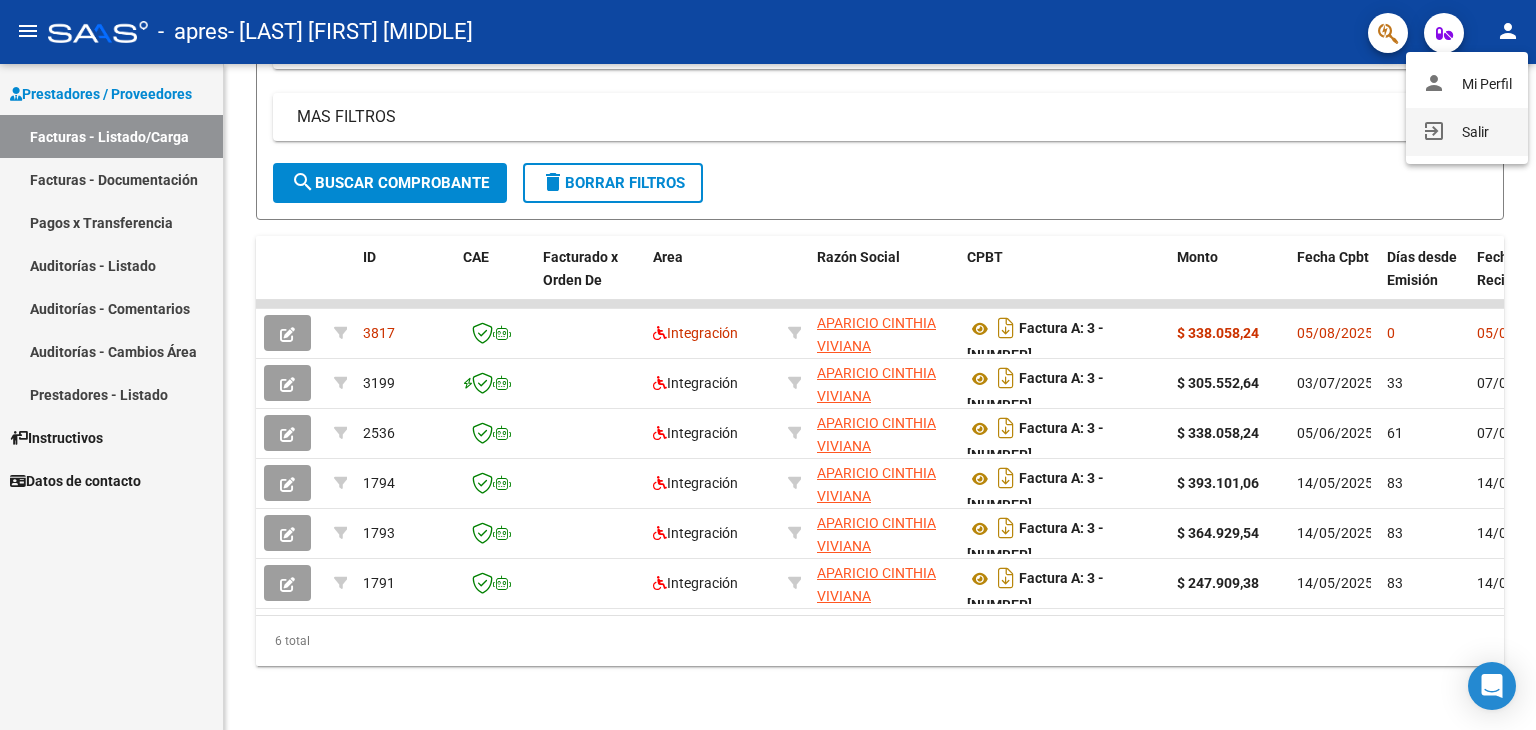 click on "exit_to_app  Salir" at bounding box center [1467, 132] 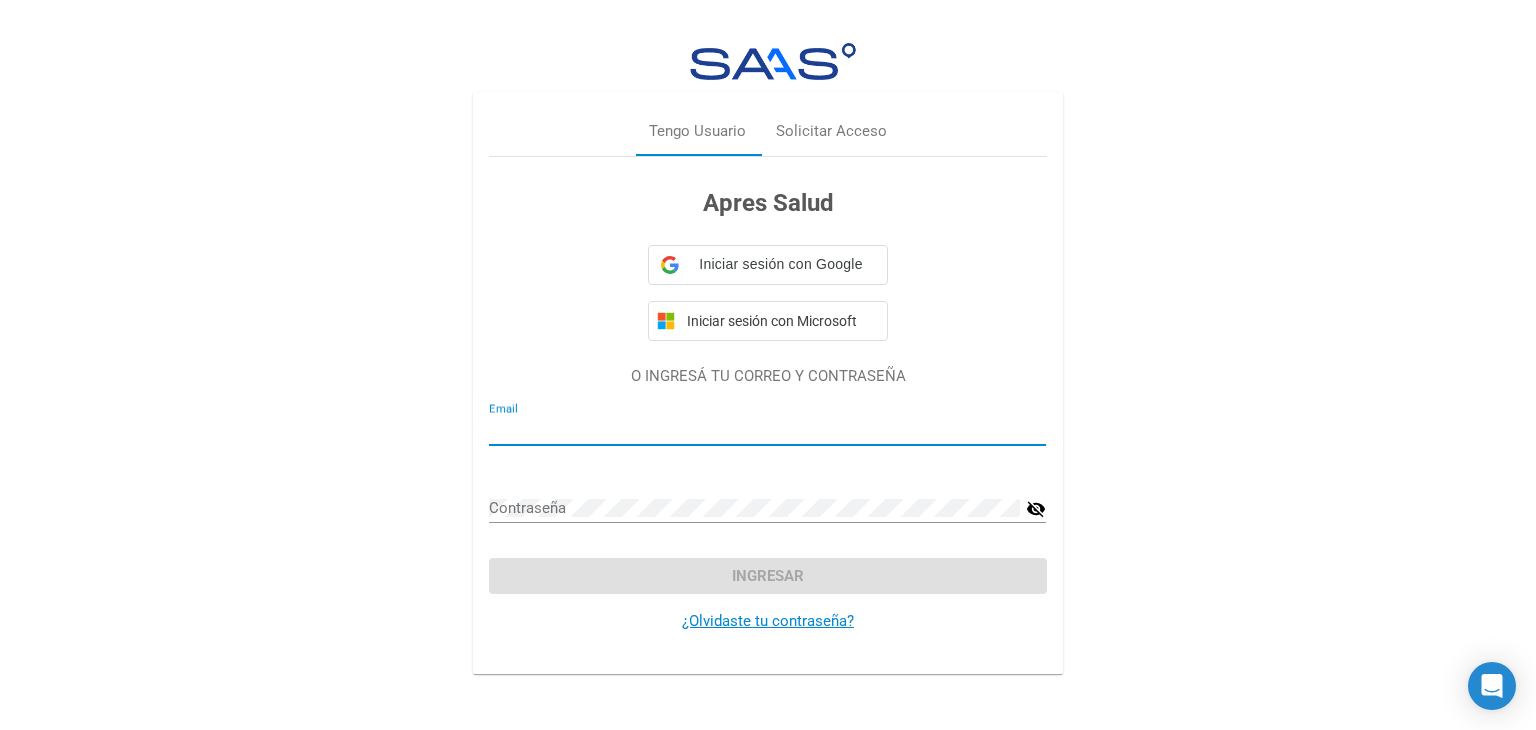 type on "[EMAIL]" 